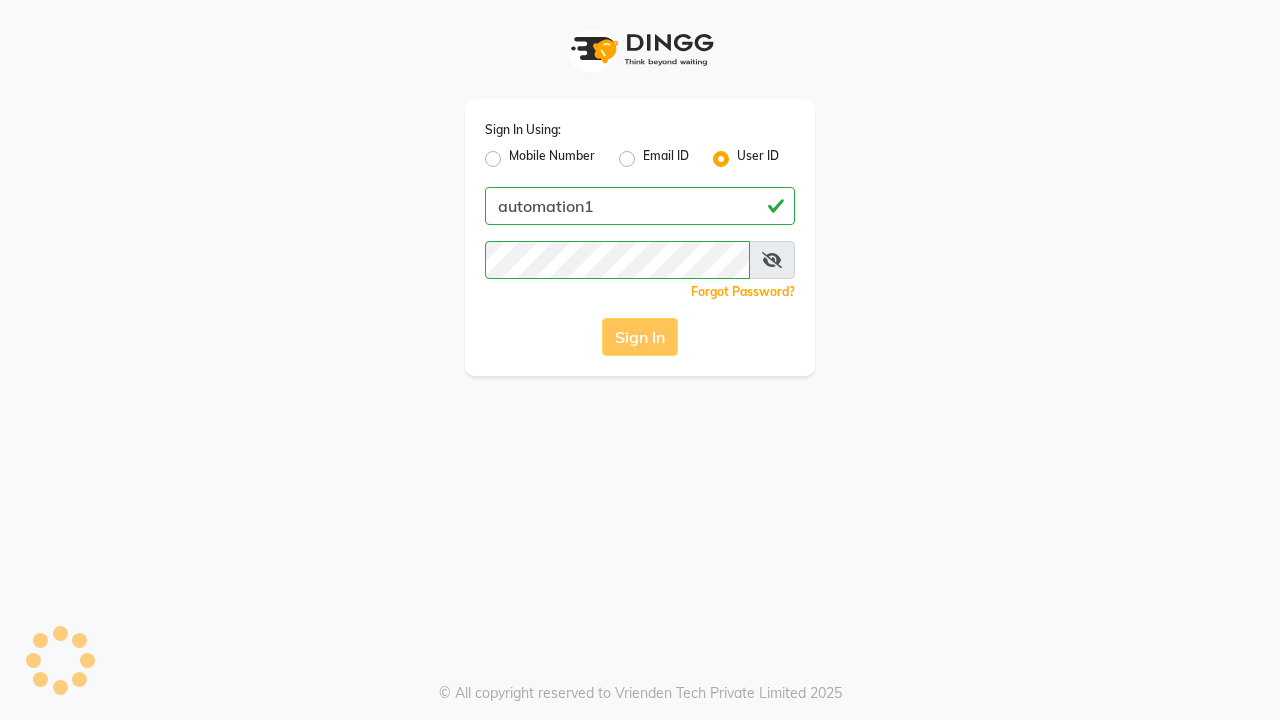 scroll, scrollTop: 0, scrollLeft: 0, axis: both 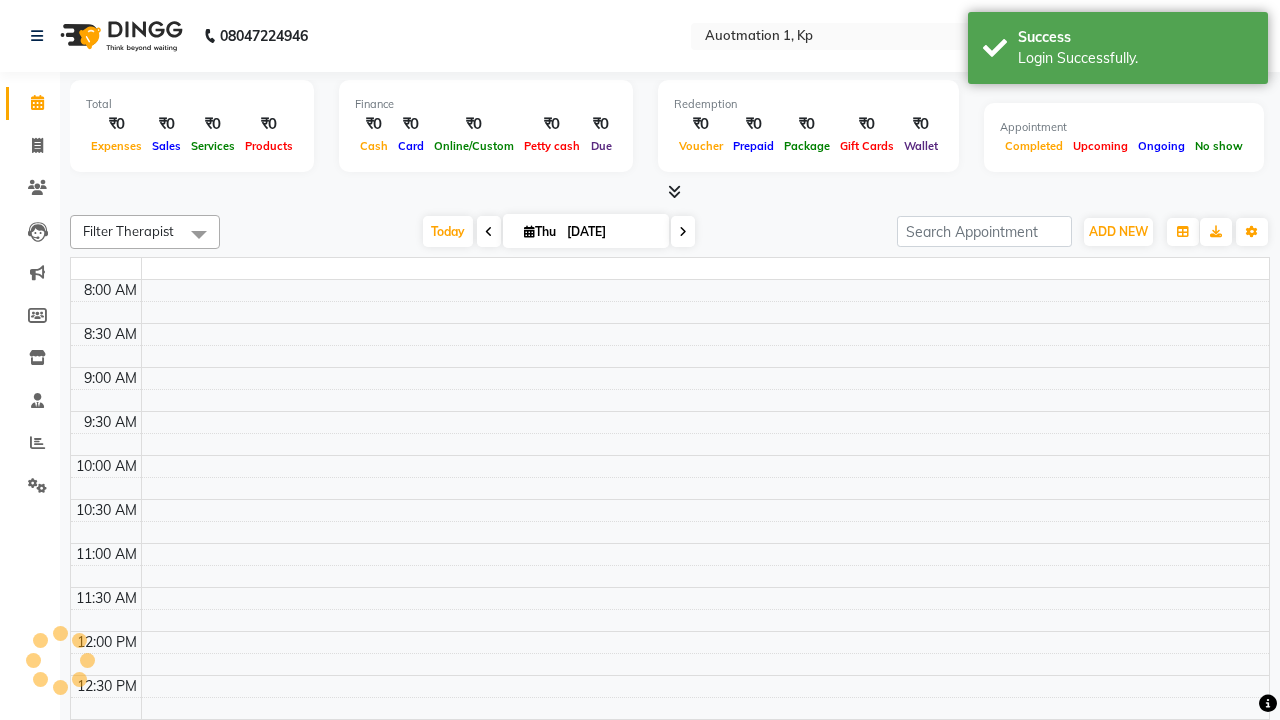 select on "en" 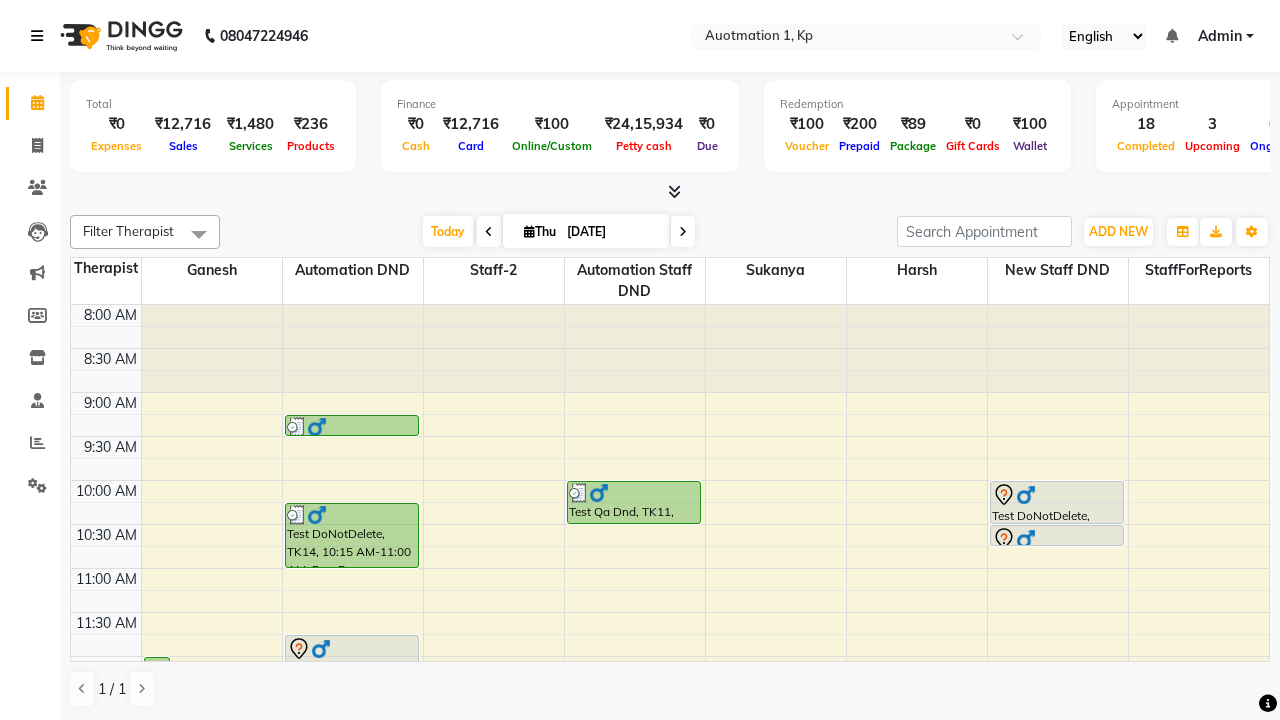 click at bounding box center (37, 36) 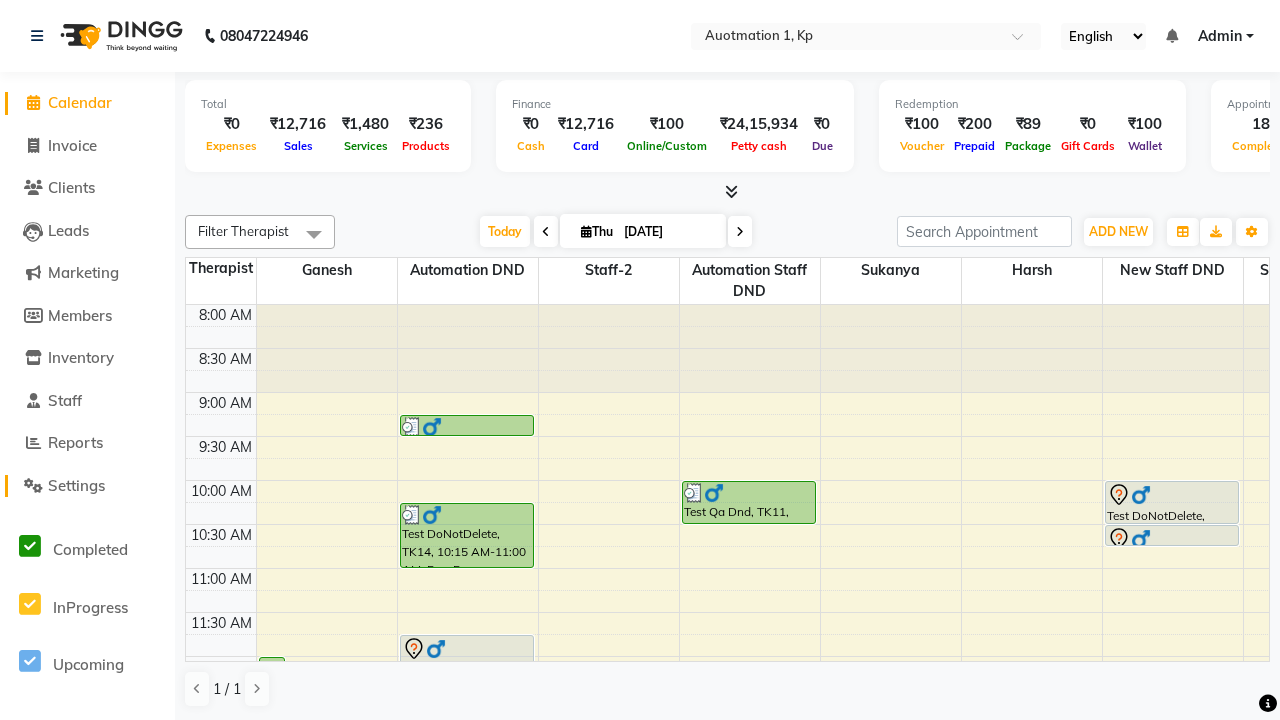 click on "Settings" 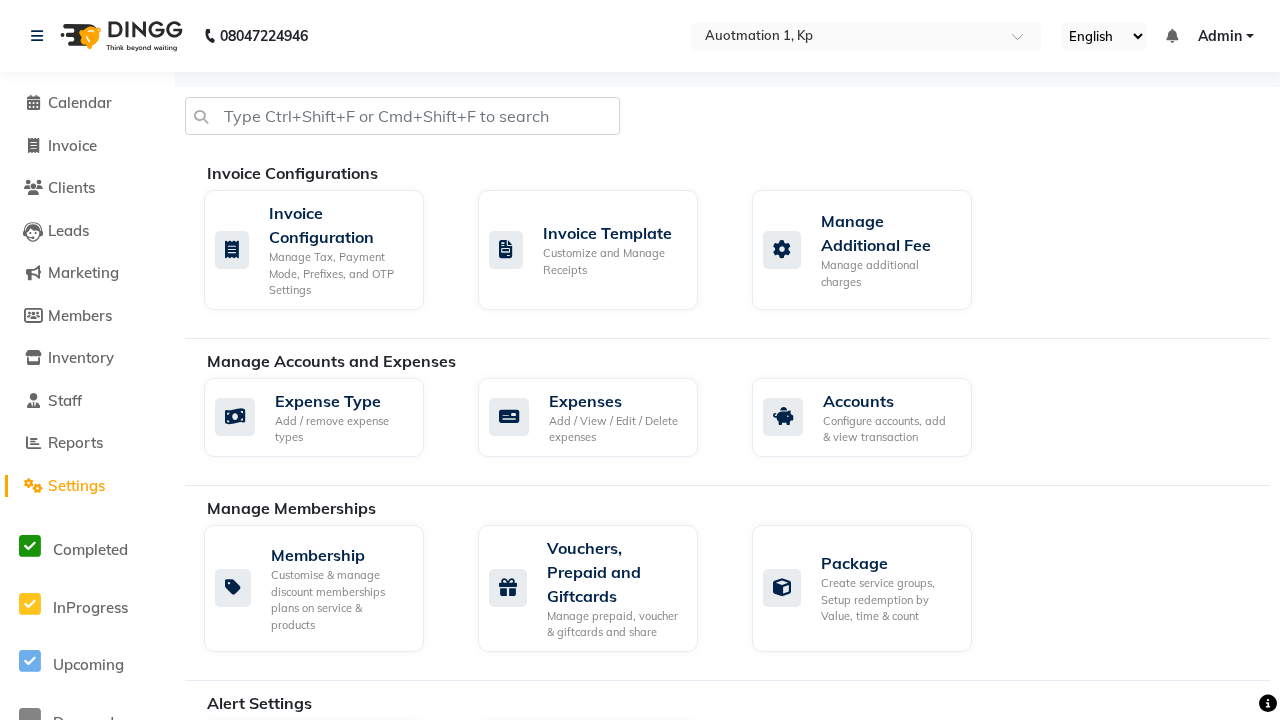 scroll, scrollTop: 574, scrollLeft: 0, axis: vertical 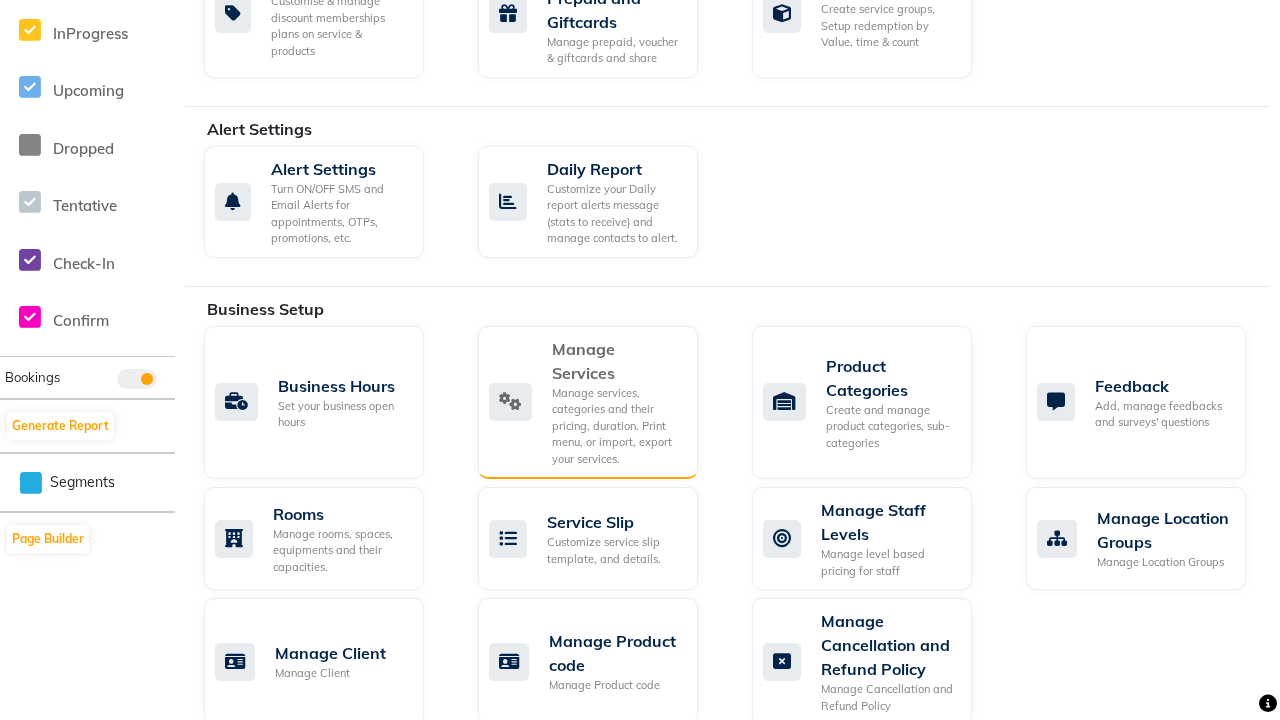 click on "Manage Services" 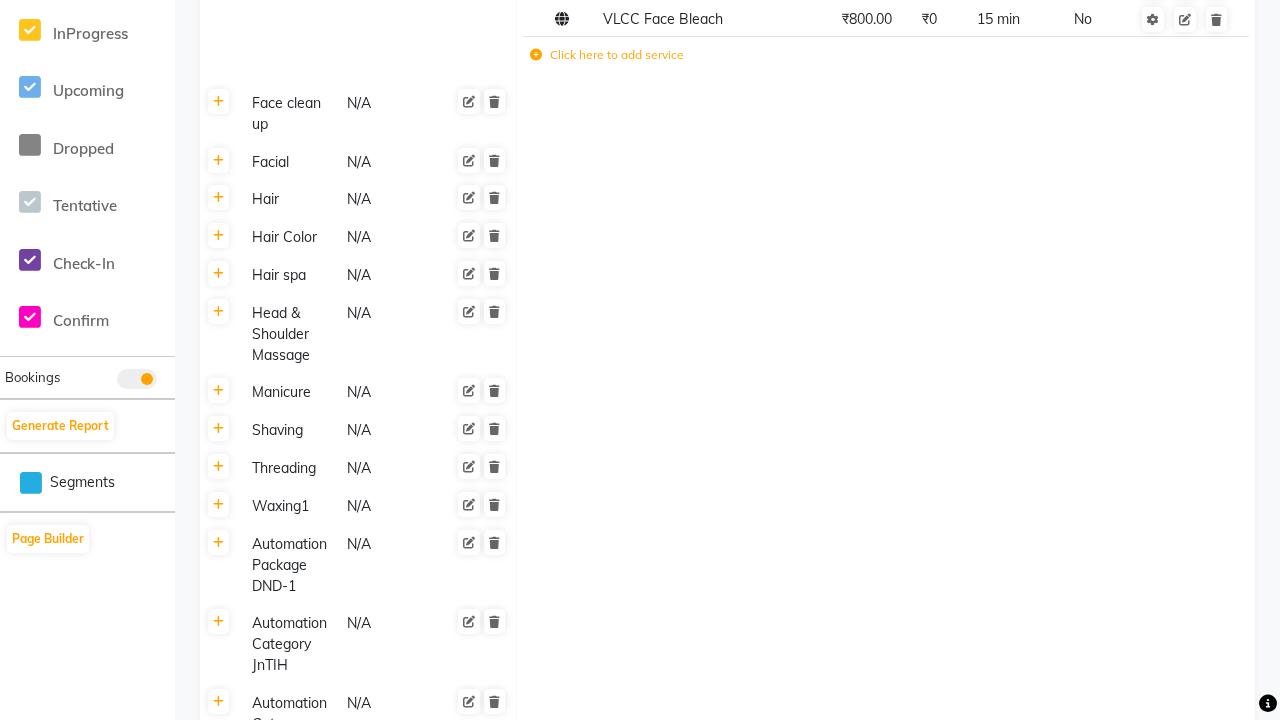 scroll, scrollTop: 0, scrollLeft: 0, axis: both 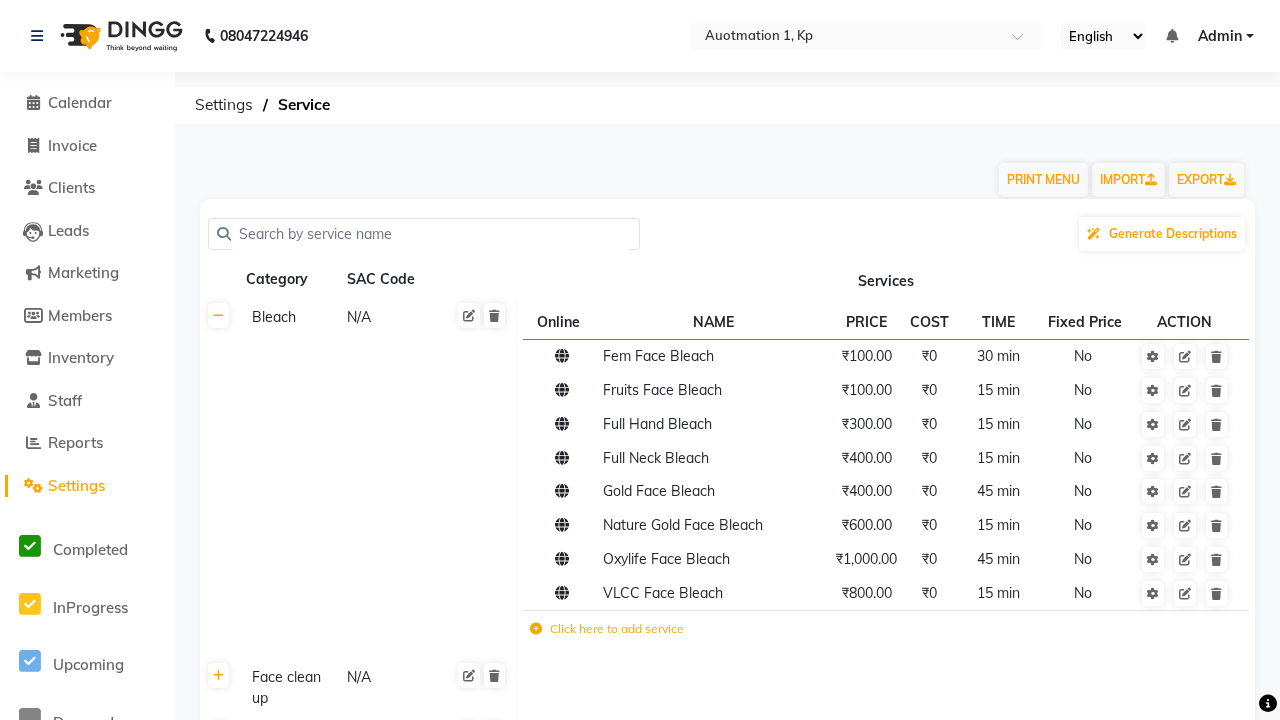 click on "Click here to add category." 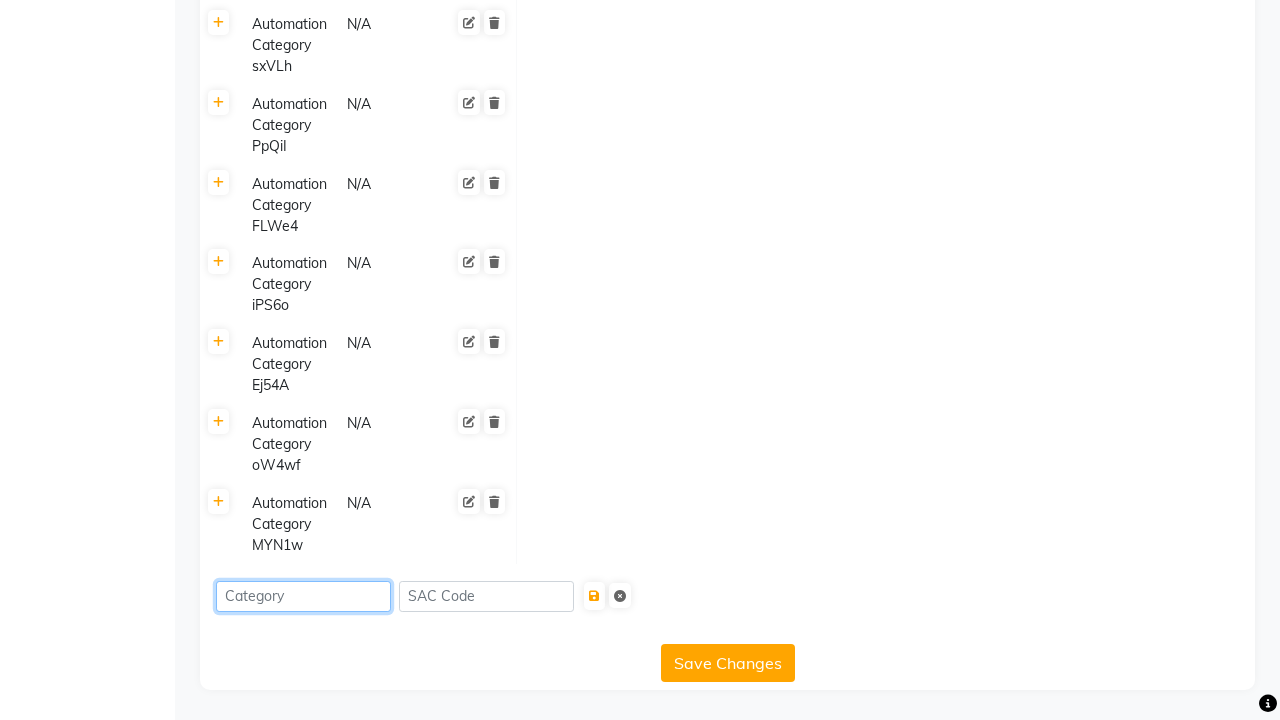 type on "Automation Category gH7xV" 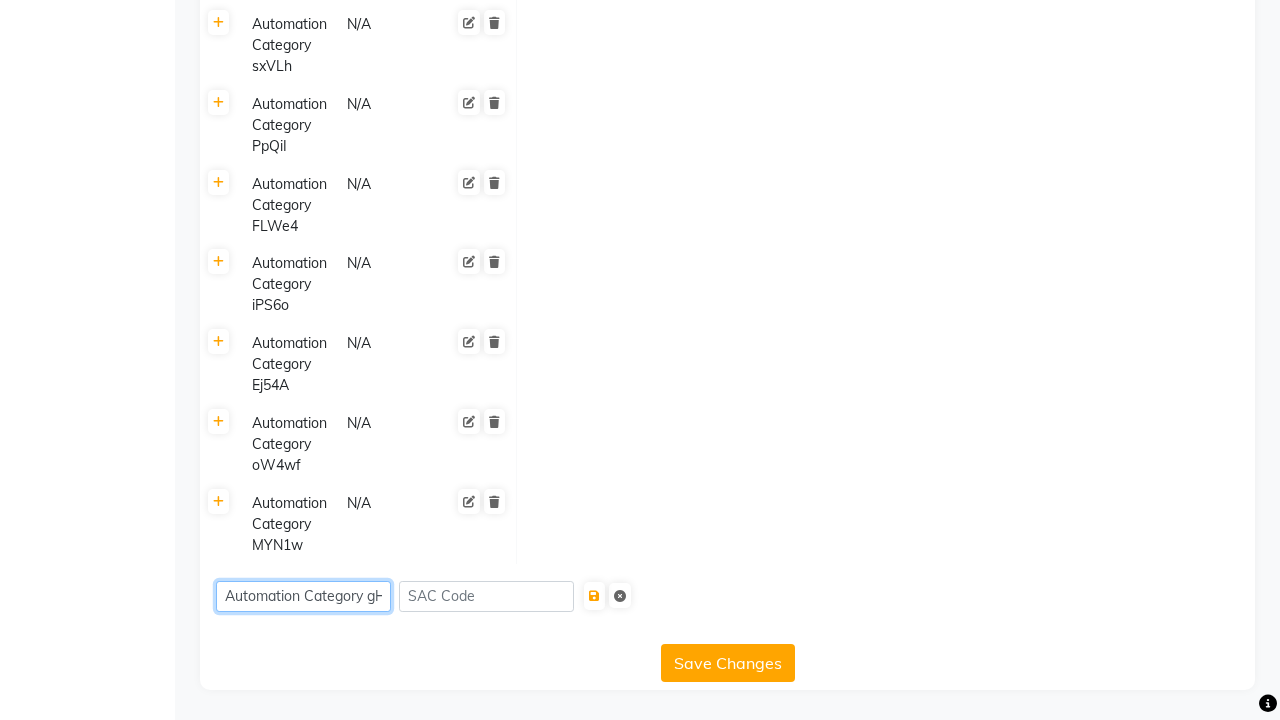 scroll, scrollTop: 0, scrollLeft: 13, axis: horizontal 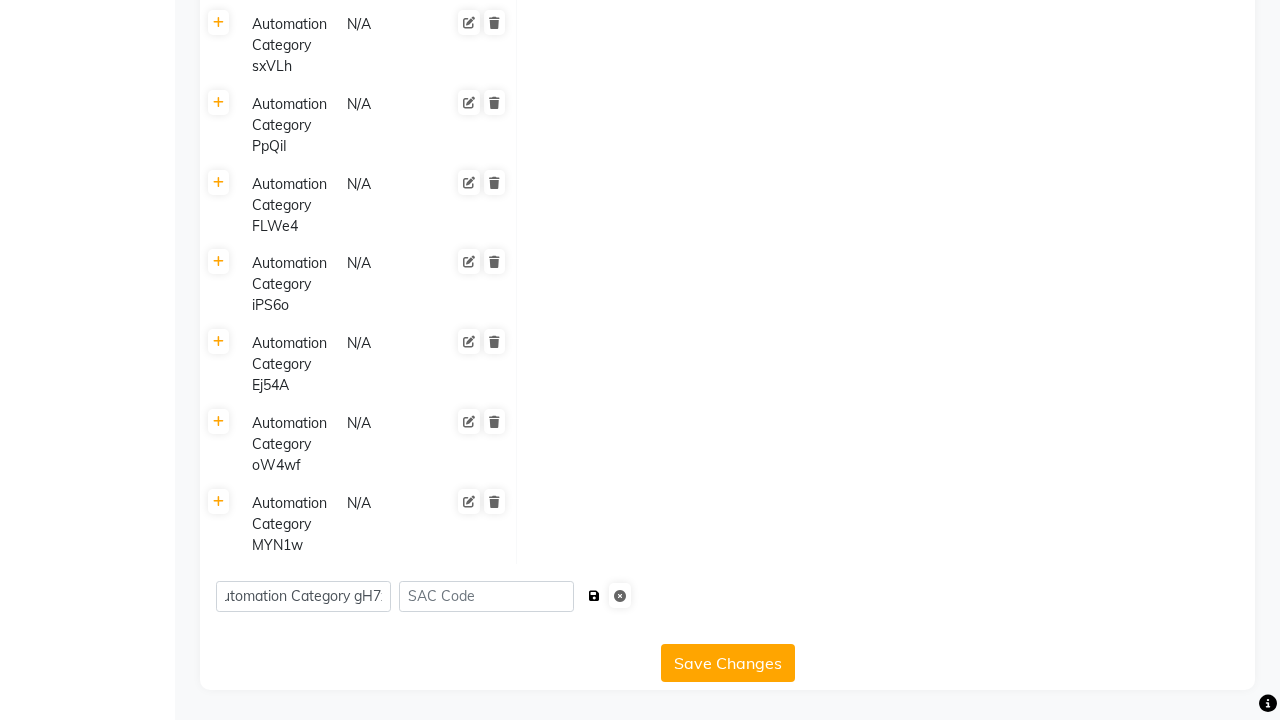 click at bounding box center [594, 596] 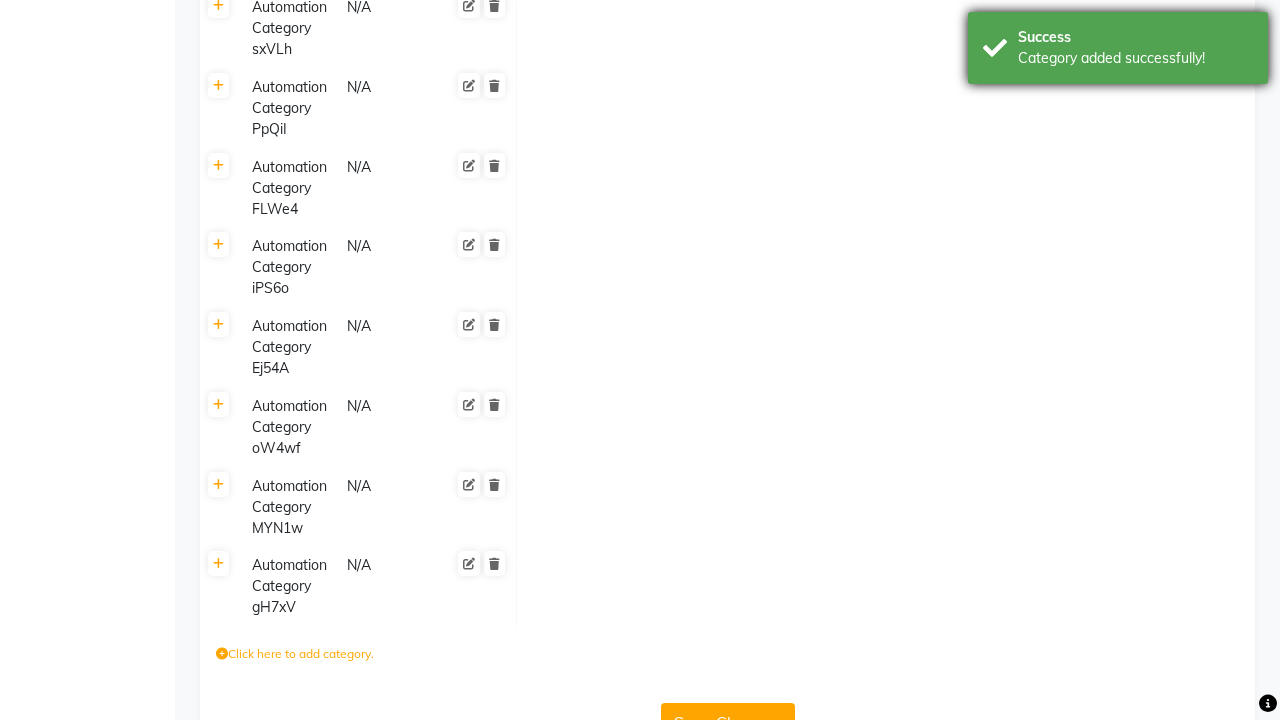 click on "Category added successfully!" at bounding box center [1135, 58] 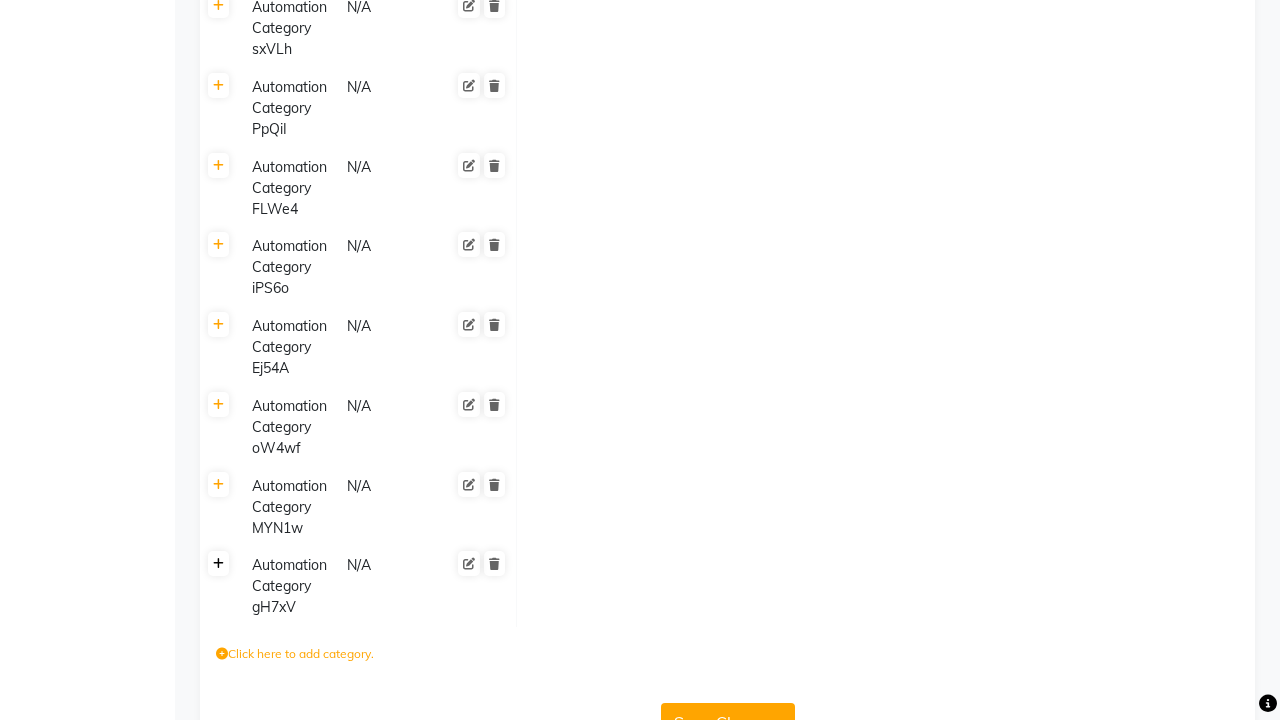 click 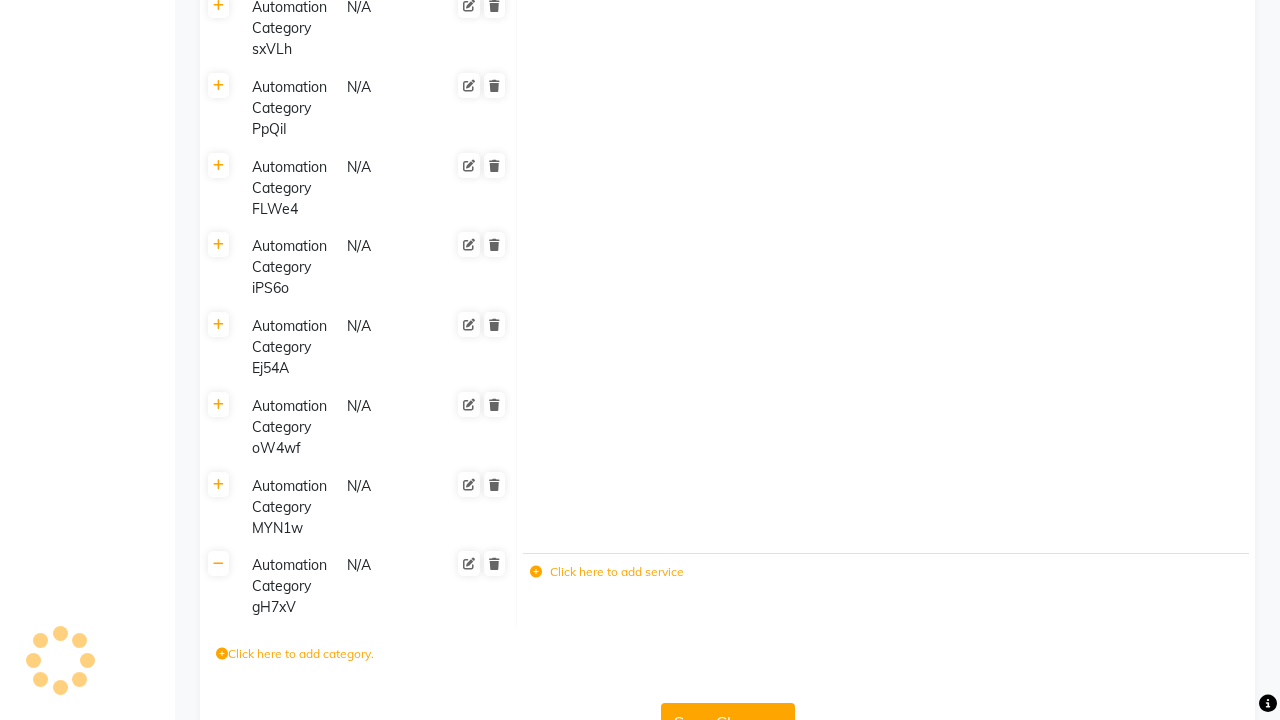 click 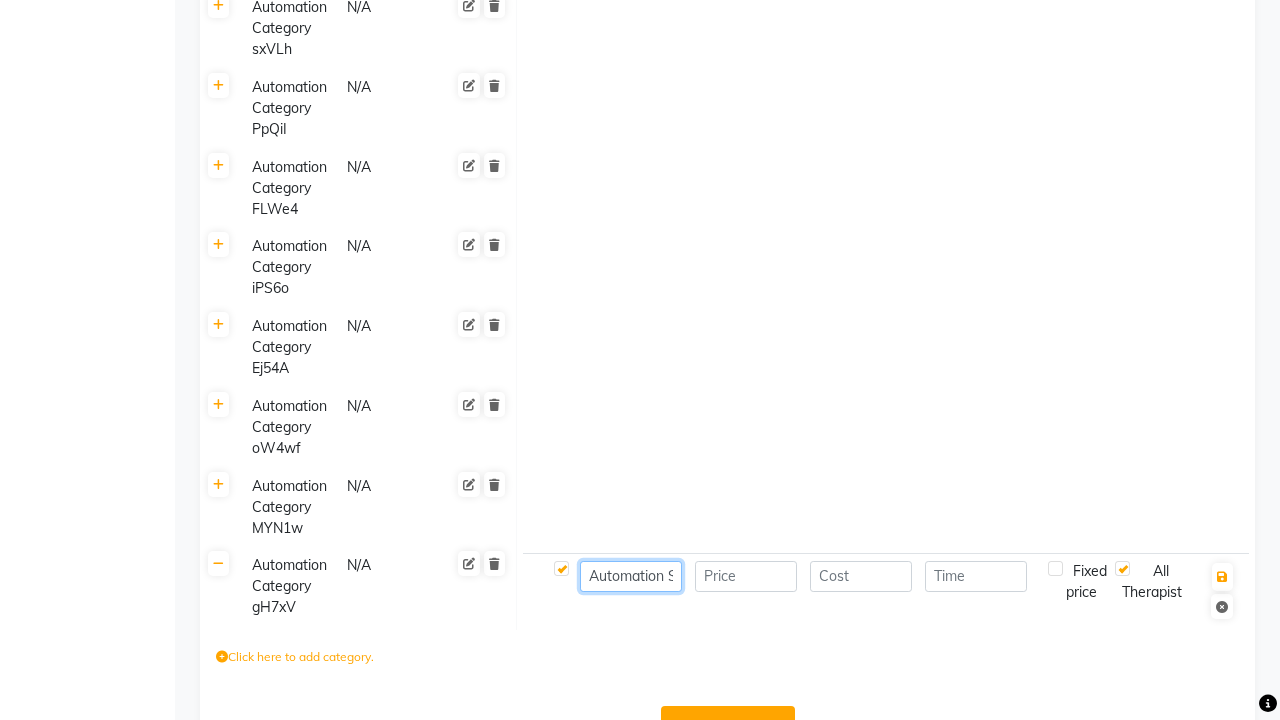 type on "Automation Service- UPv6w" 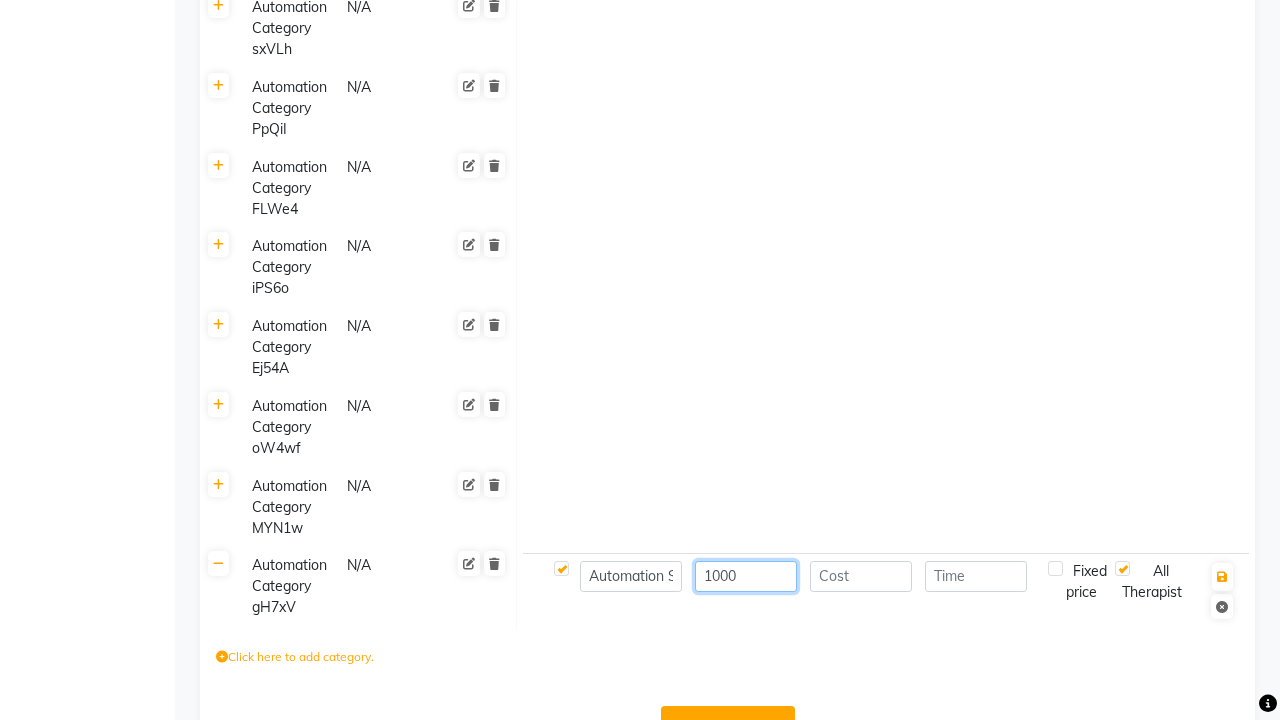 type on "1000" 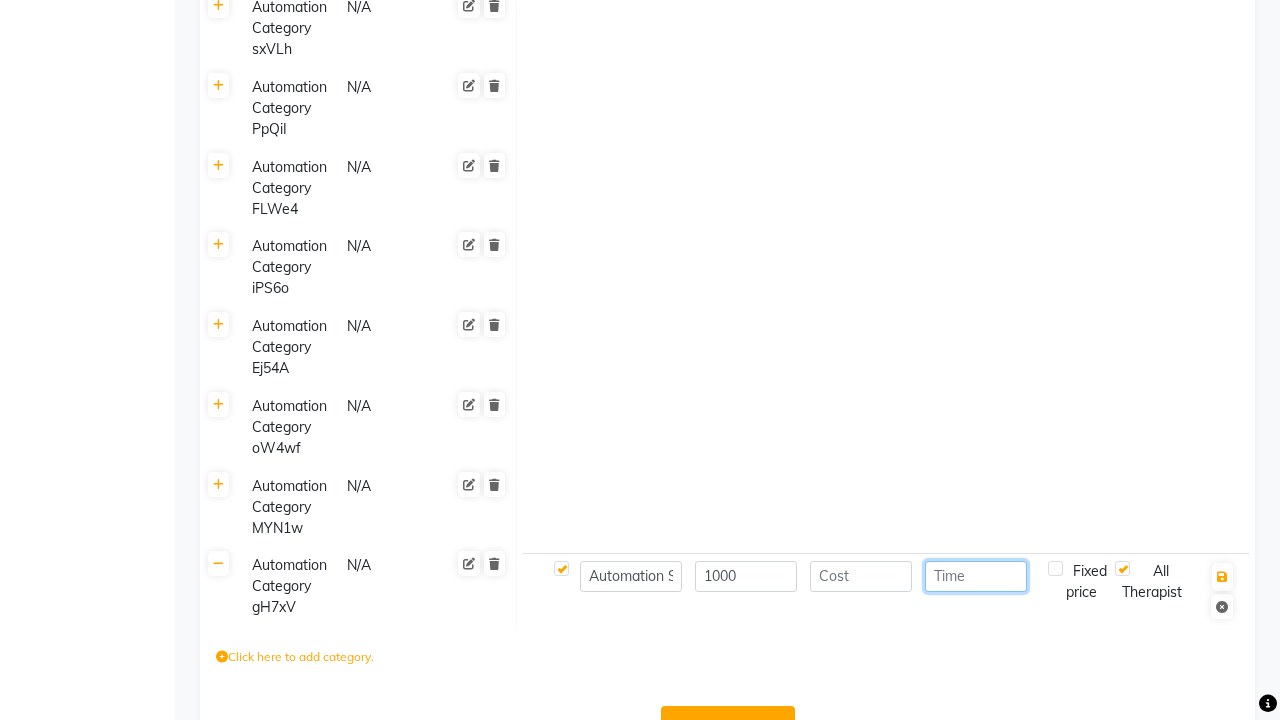 scroll, scrollTop: 0, scrollLeft: 0, axis: both 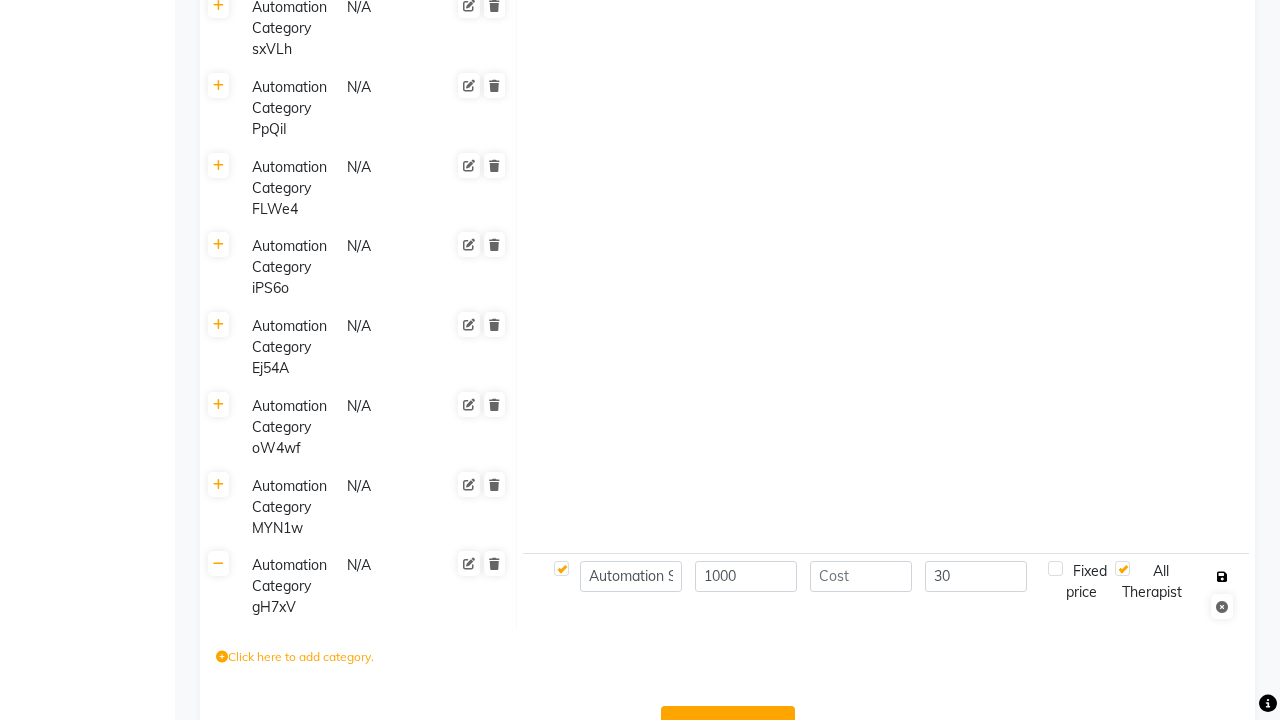 click at bounding box center (1222, 577) 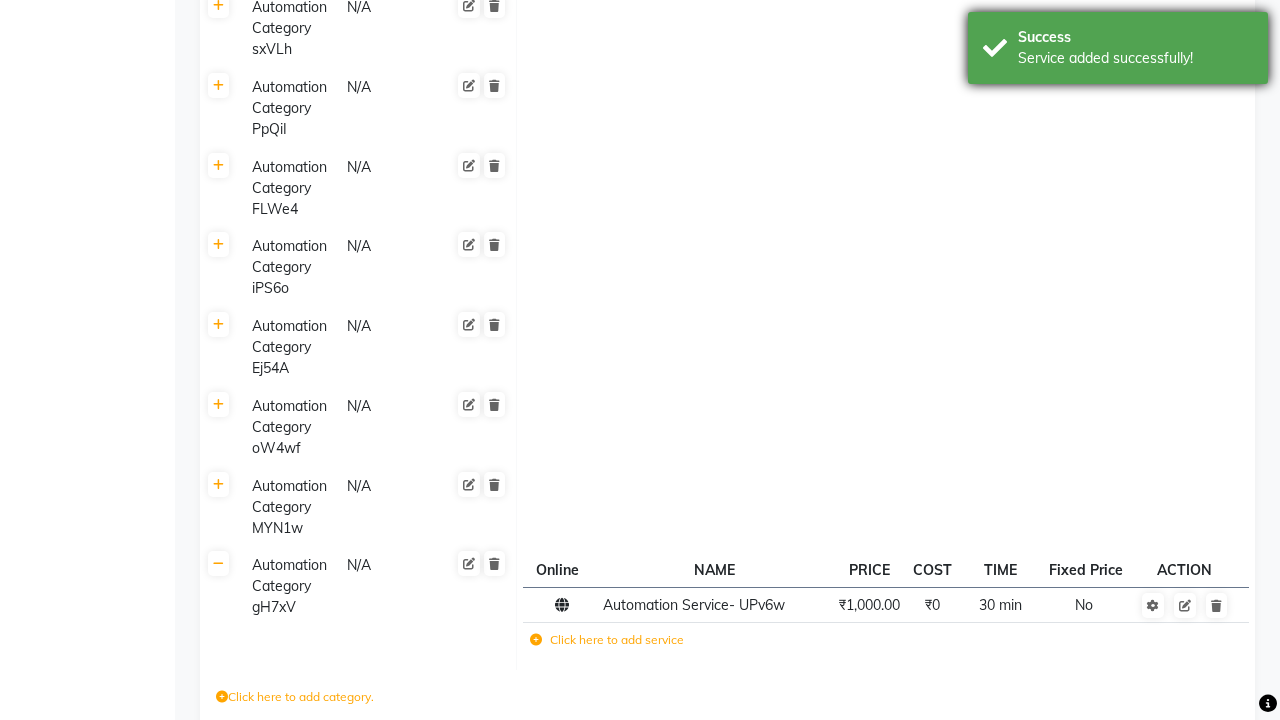 click on "Service added successfully!" at bounding box center (1135, 58) 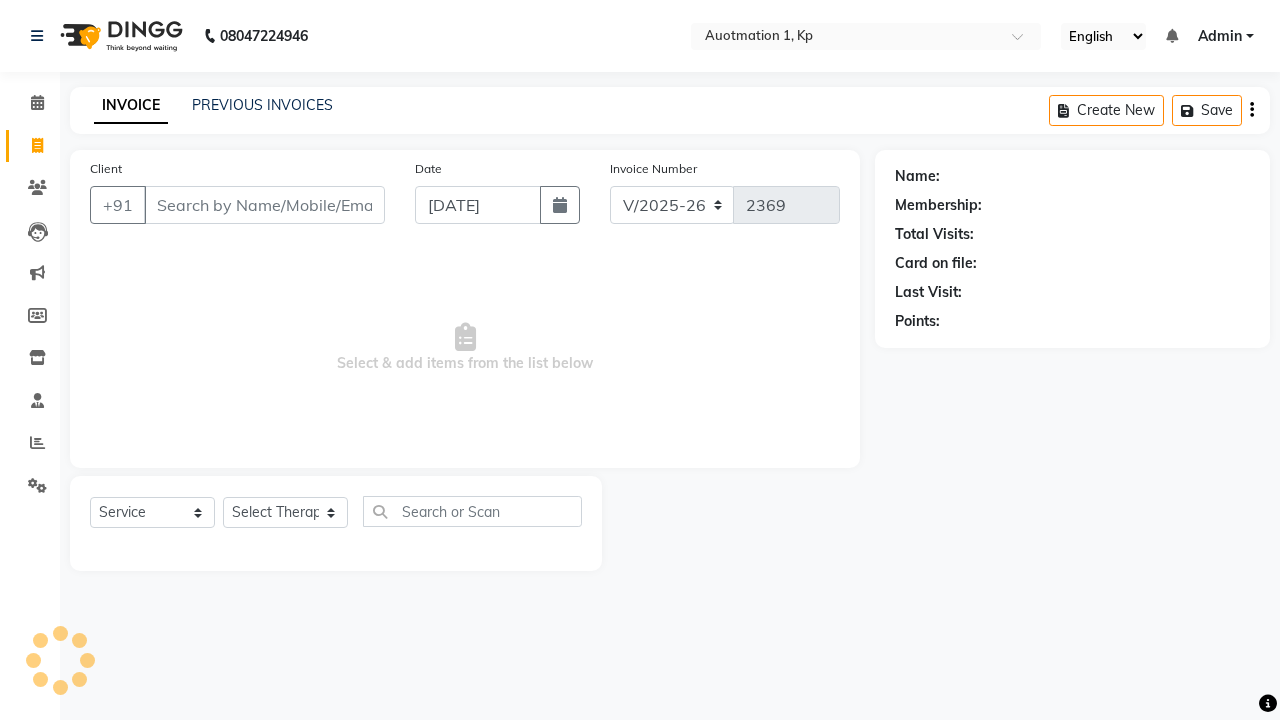 select on "150" 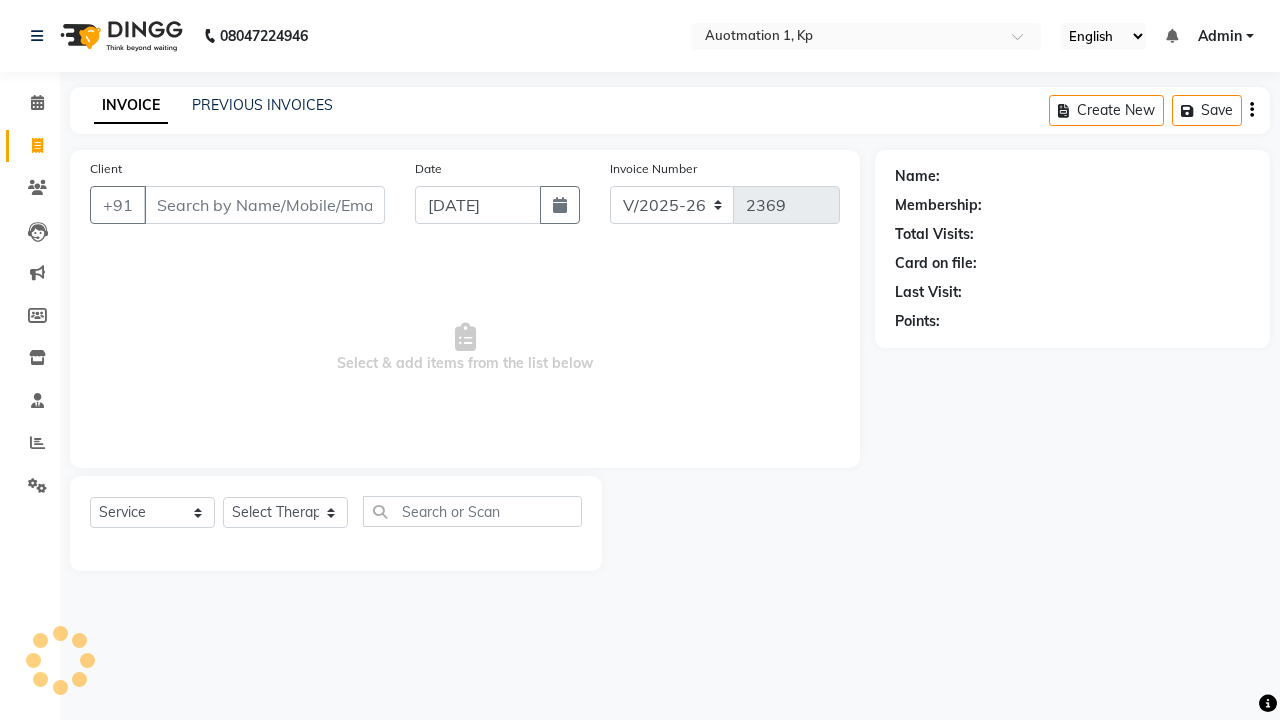 select on "2108" 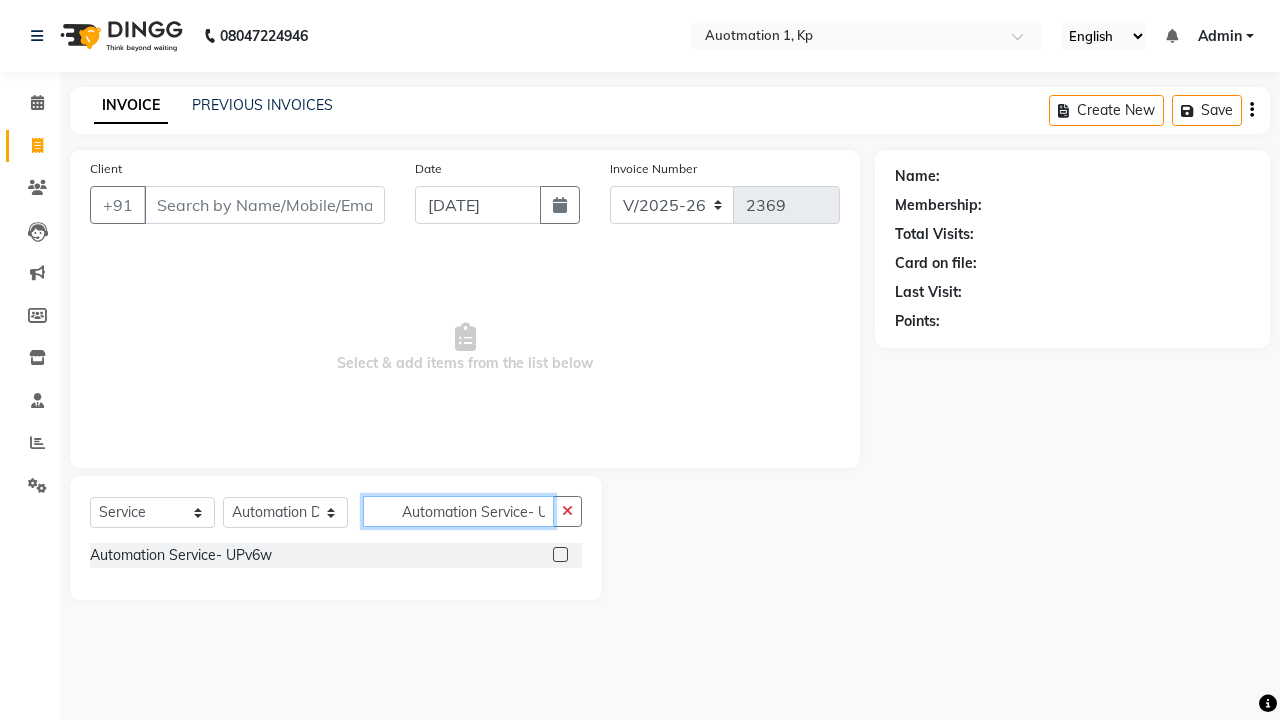 scroll, scrollTop: 0, scrollLeft: 11, axis: horizontal 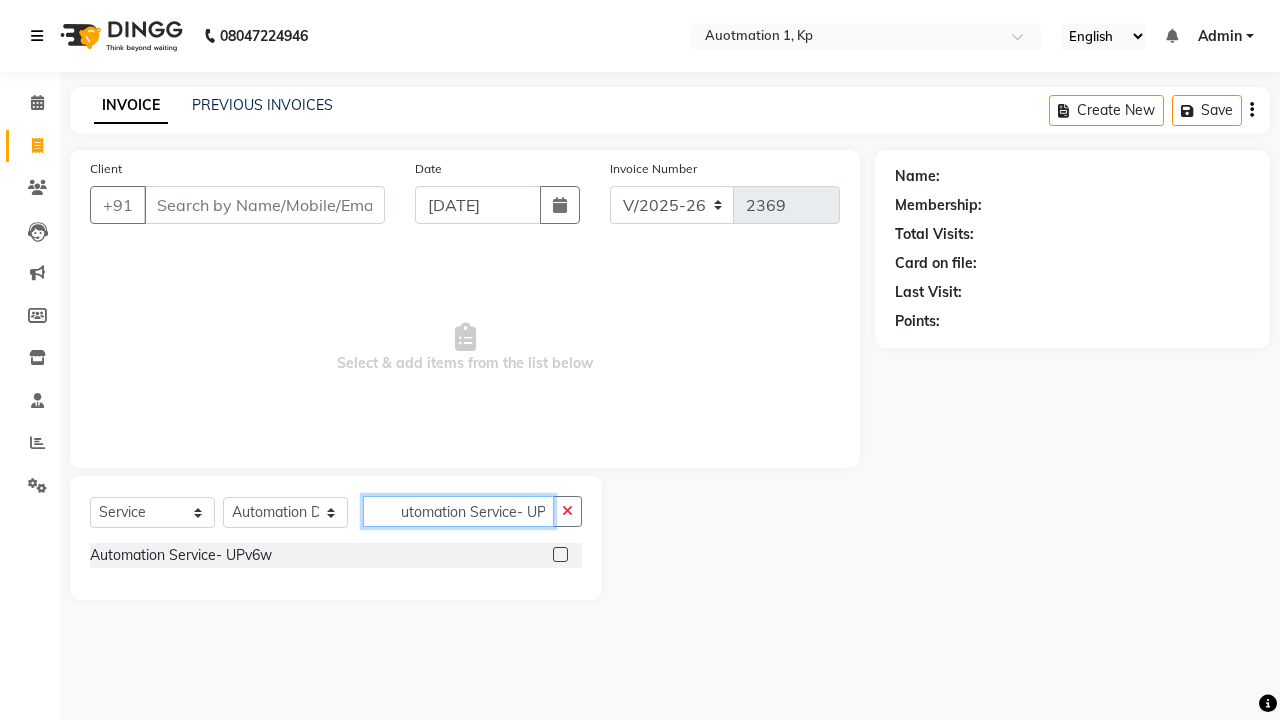 type on "Automation Service- UPv6w" 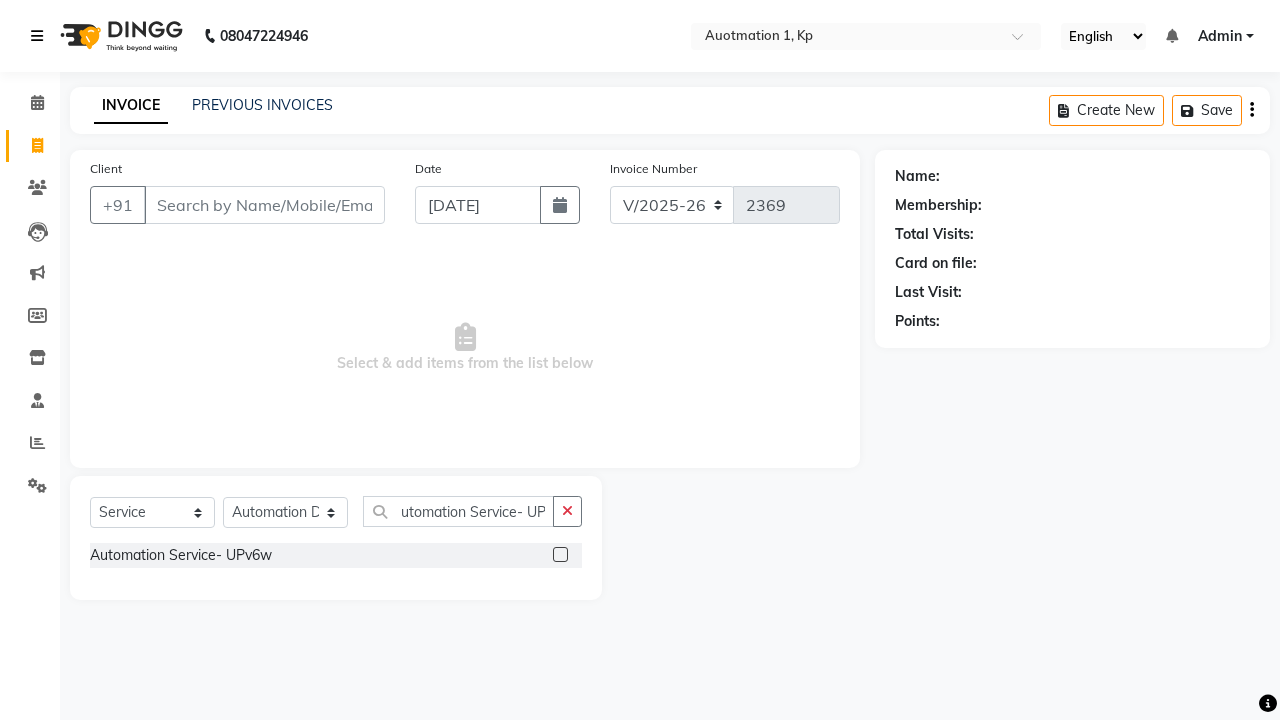 click at bounding box center [37, 36] 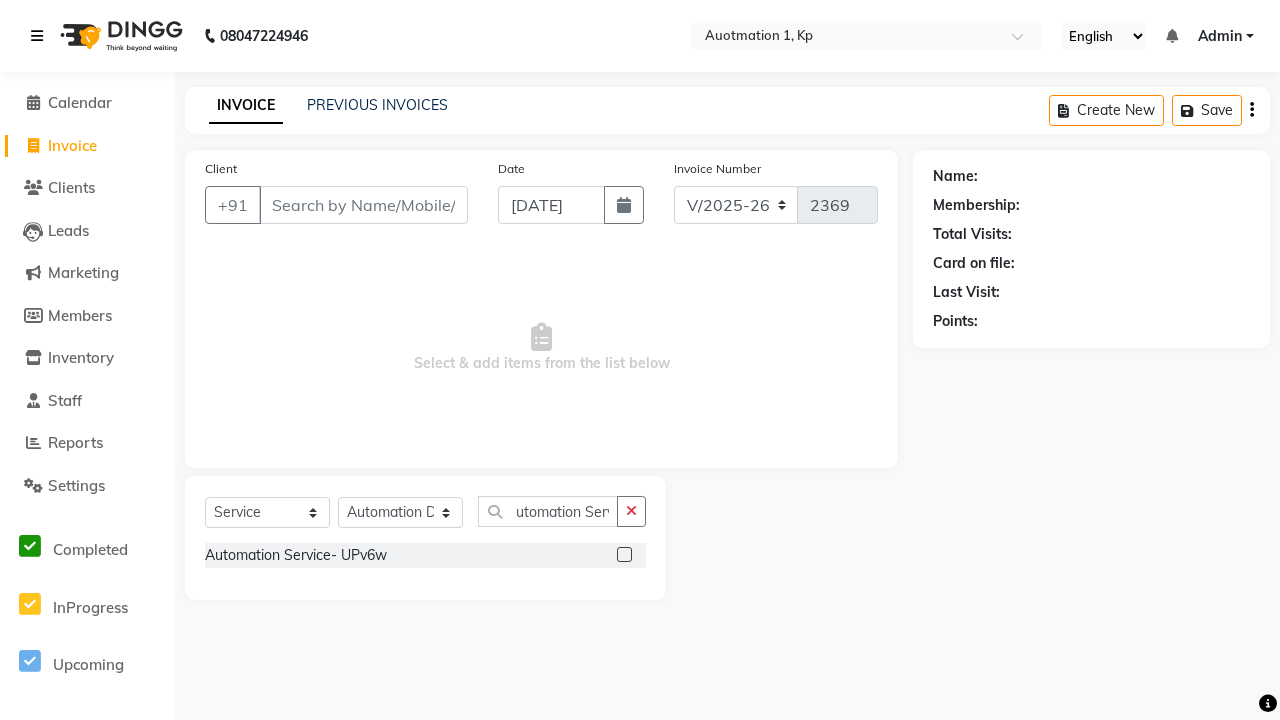 scroll, scrollTop: 0, scrollLeft: 0, axis: both 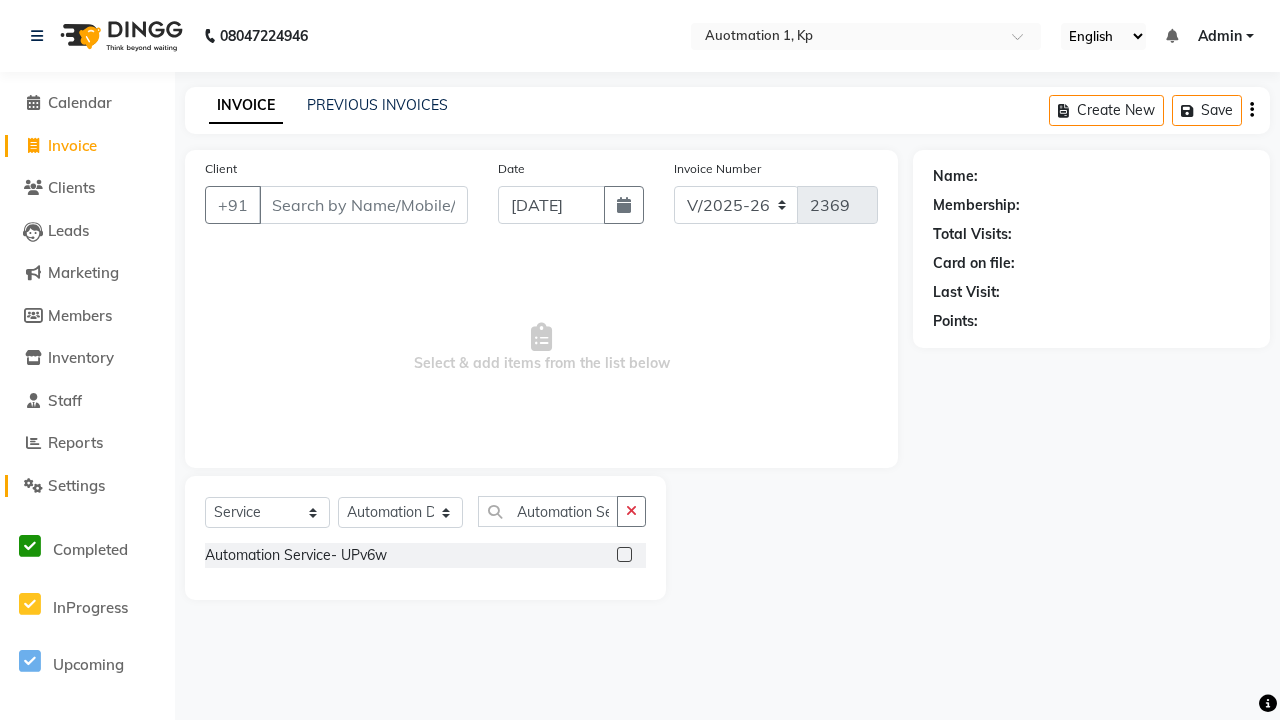 click on "Settings" 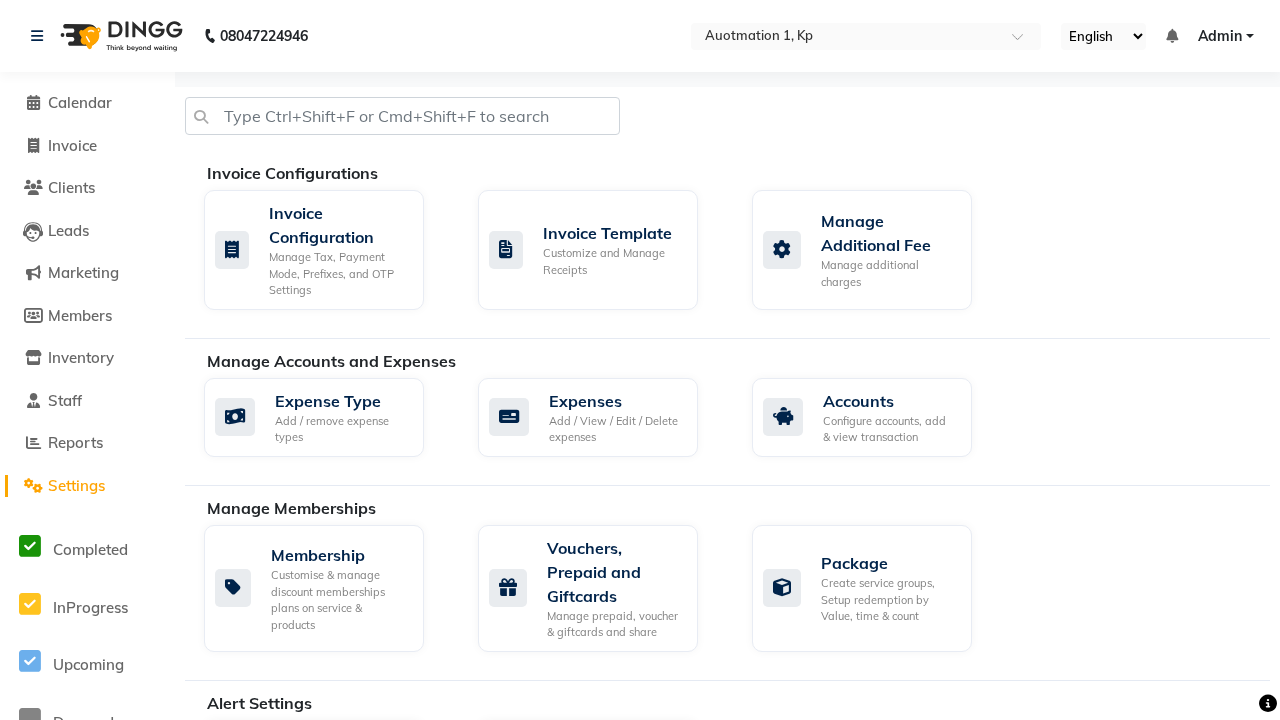 click on "Manage Services" 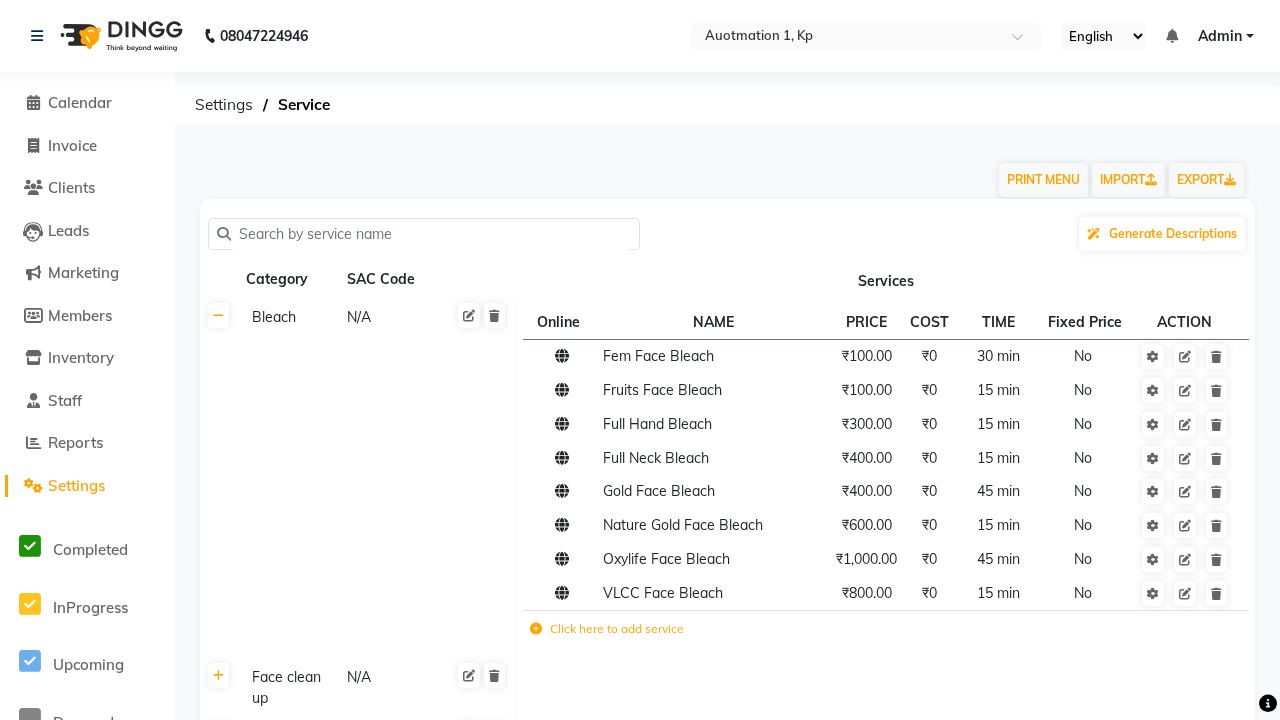 click 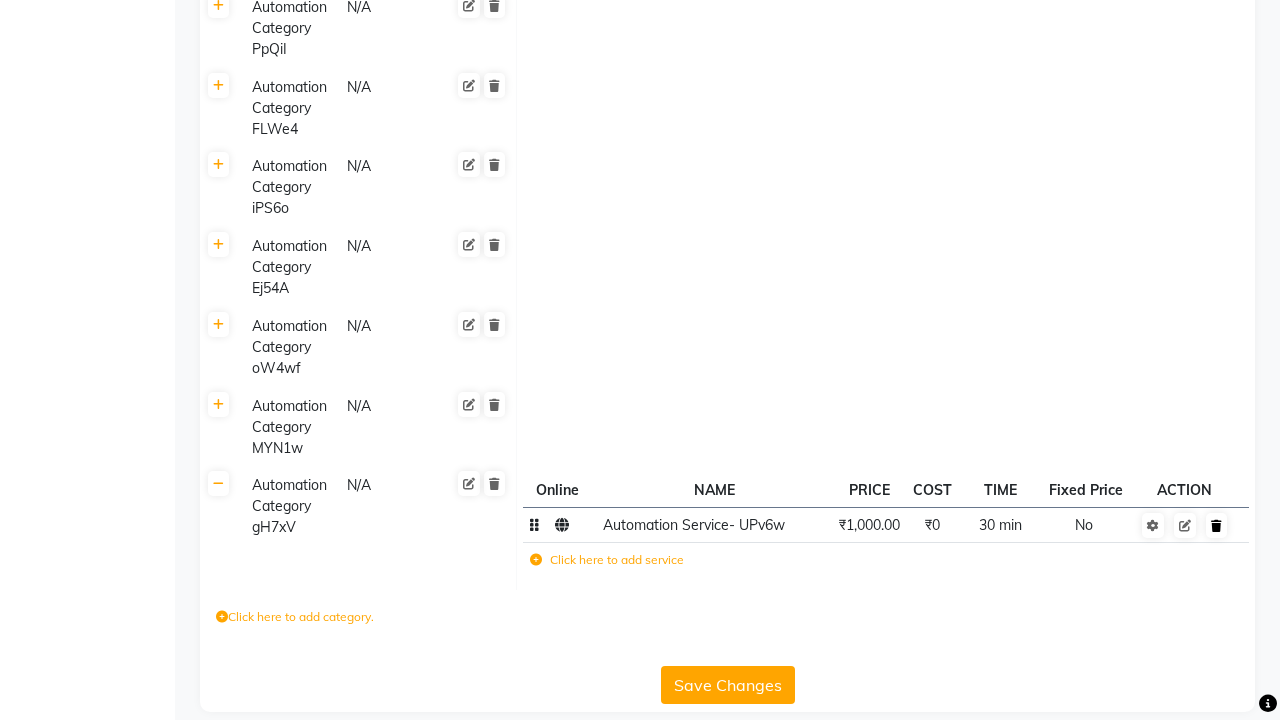 click 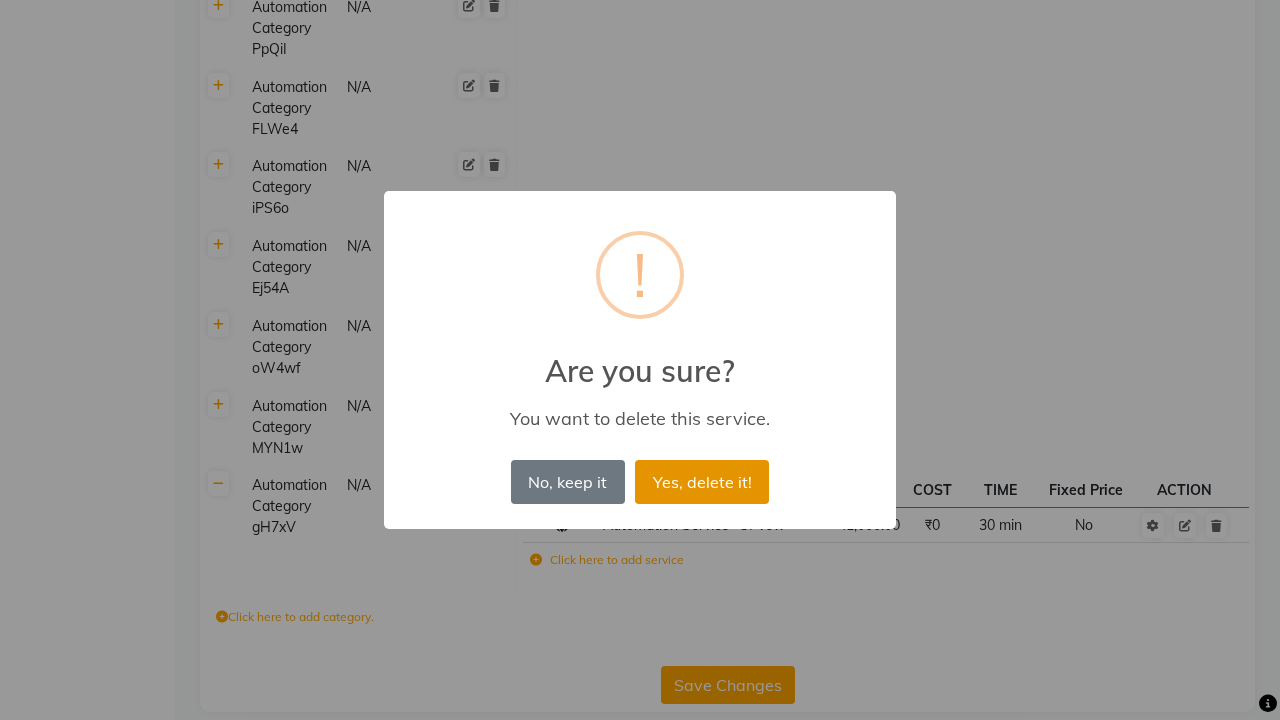 click on "Yes, delete it!" at bounding box center (702, 482) 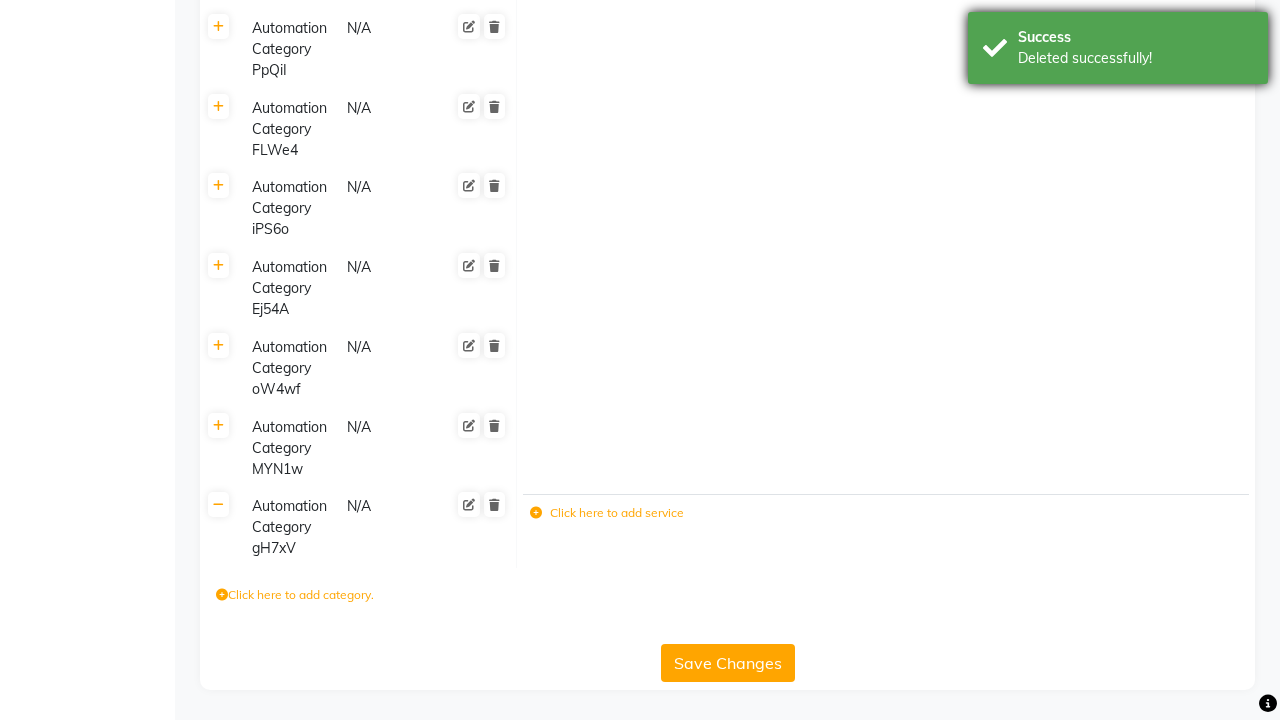click on "Deleted successfully!" at bounding box center (1135, 58) 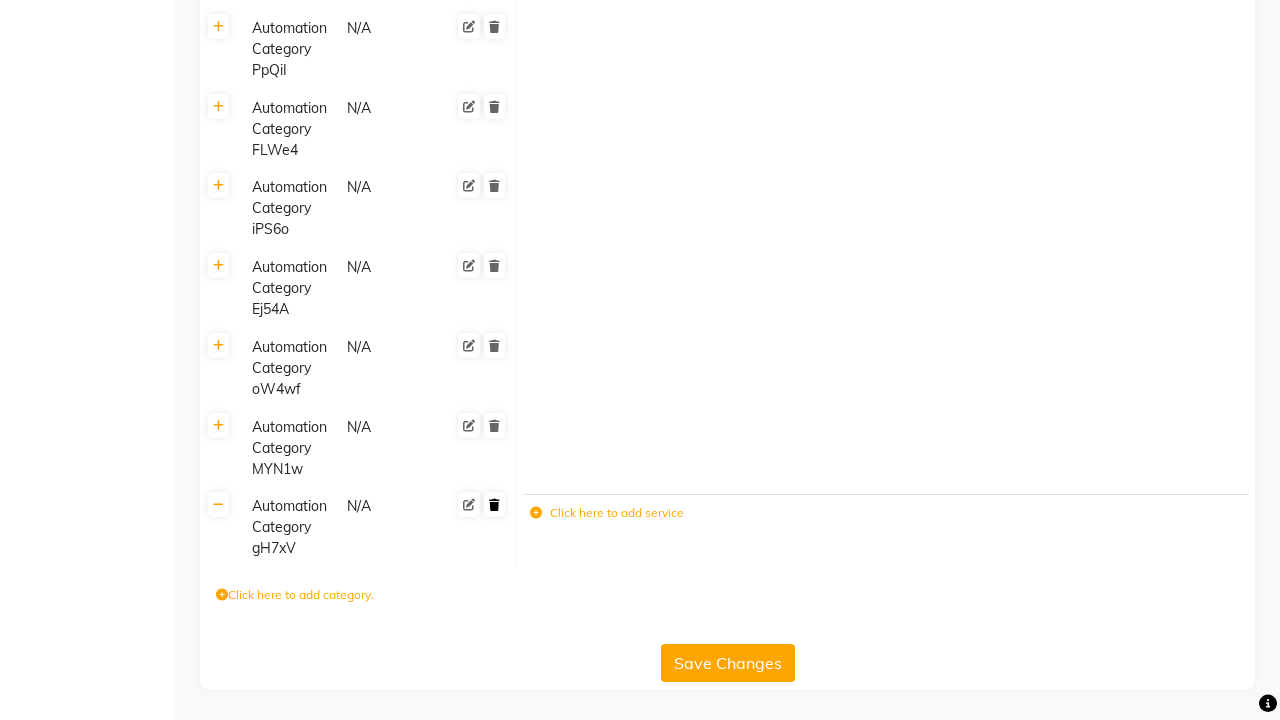 click 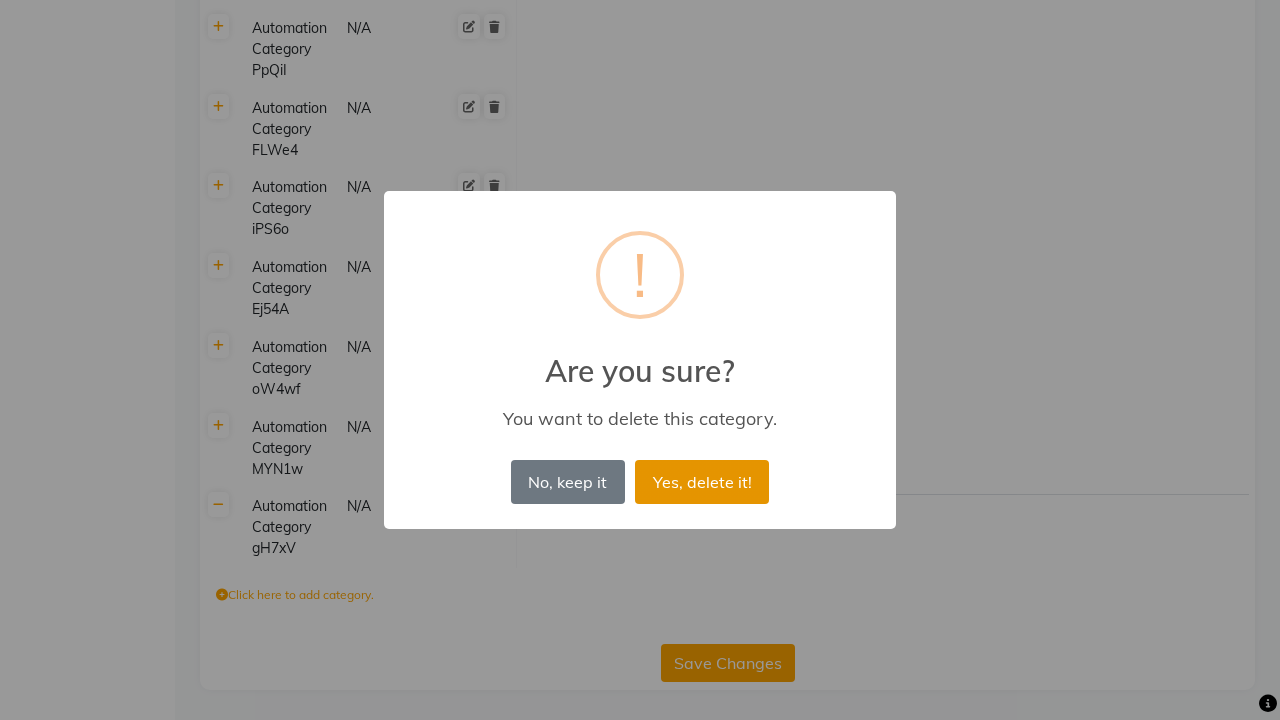 click on "Yes, delete it!" at bounding box center [702, 482] 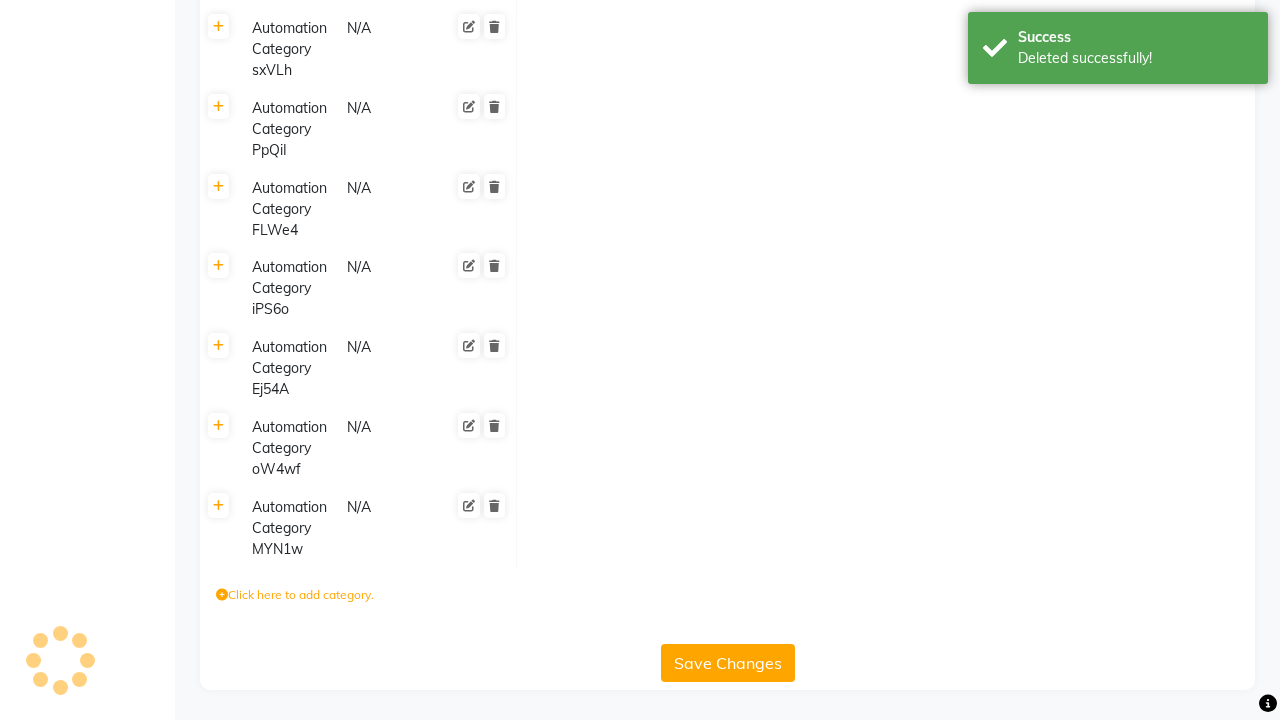 scroll, scrollTop: 2068, scrollLeft: 0, axis: vertical 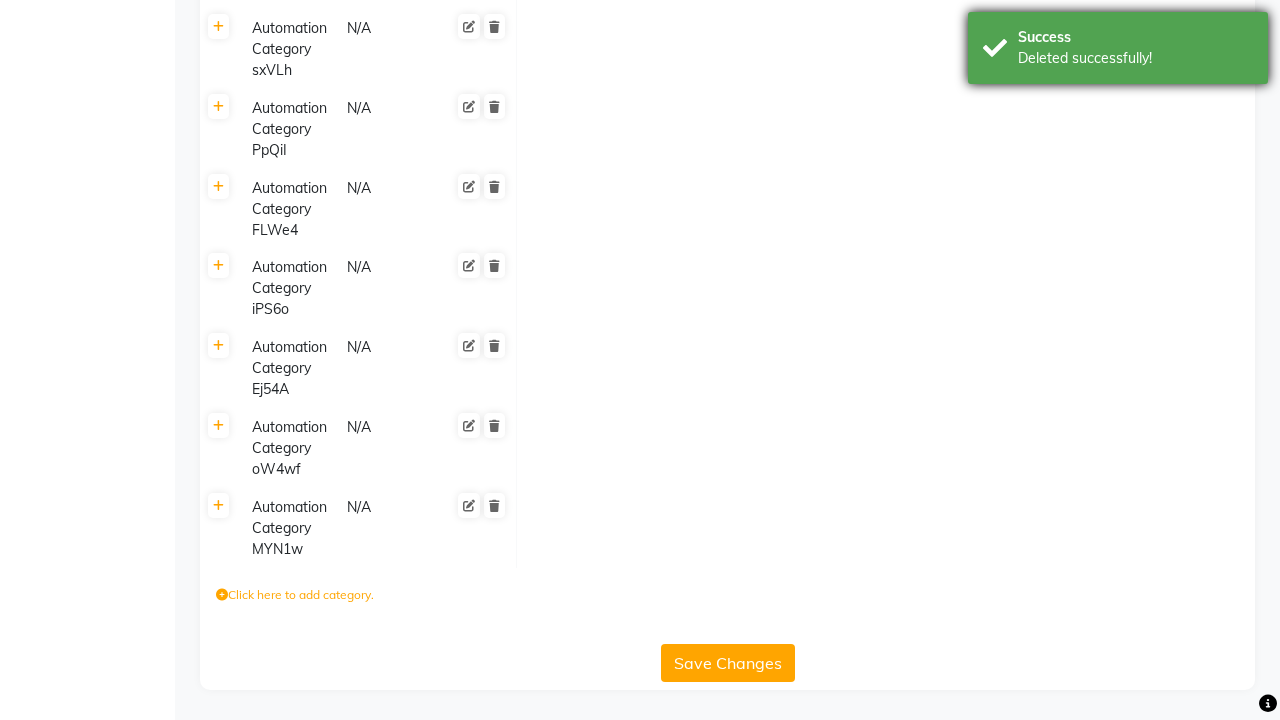 click on "Deleted successfully!" at bounding box center (1135, 58) 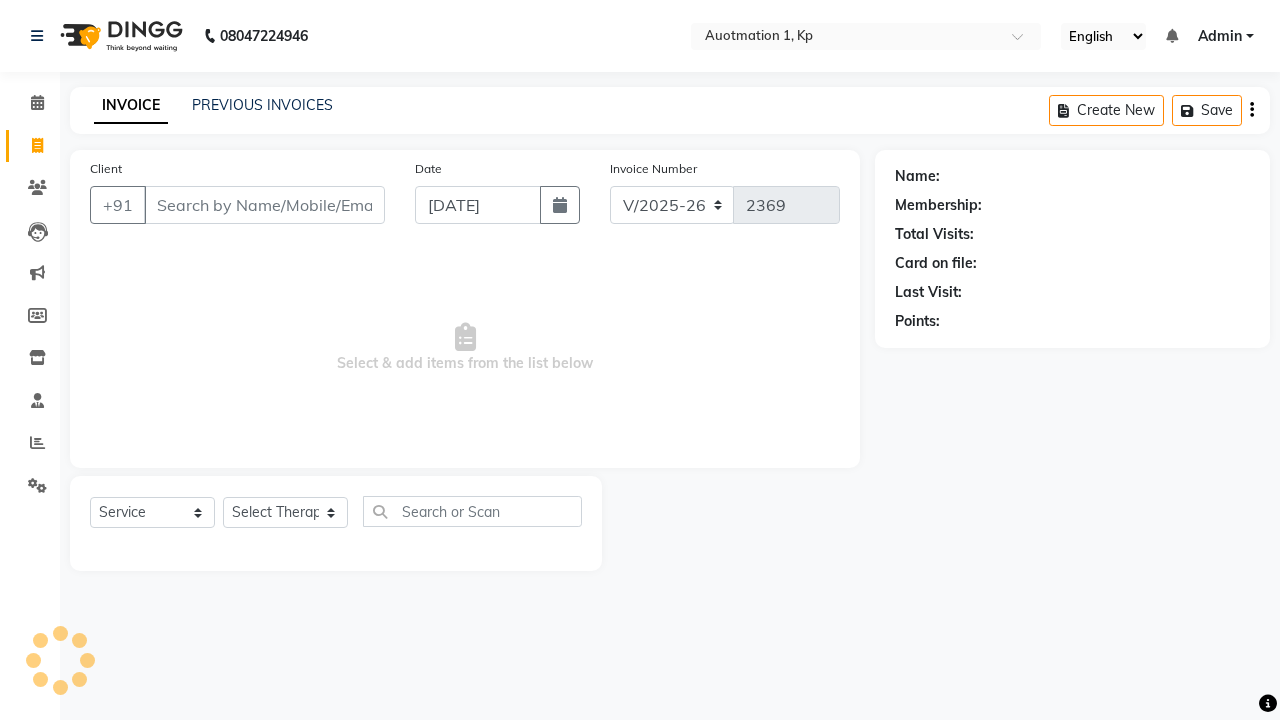 select on "150" 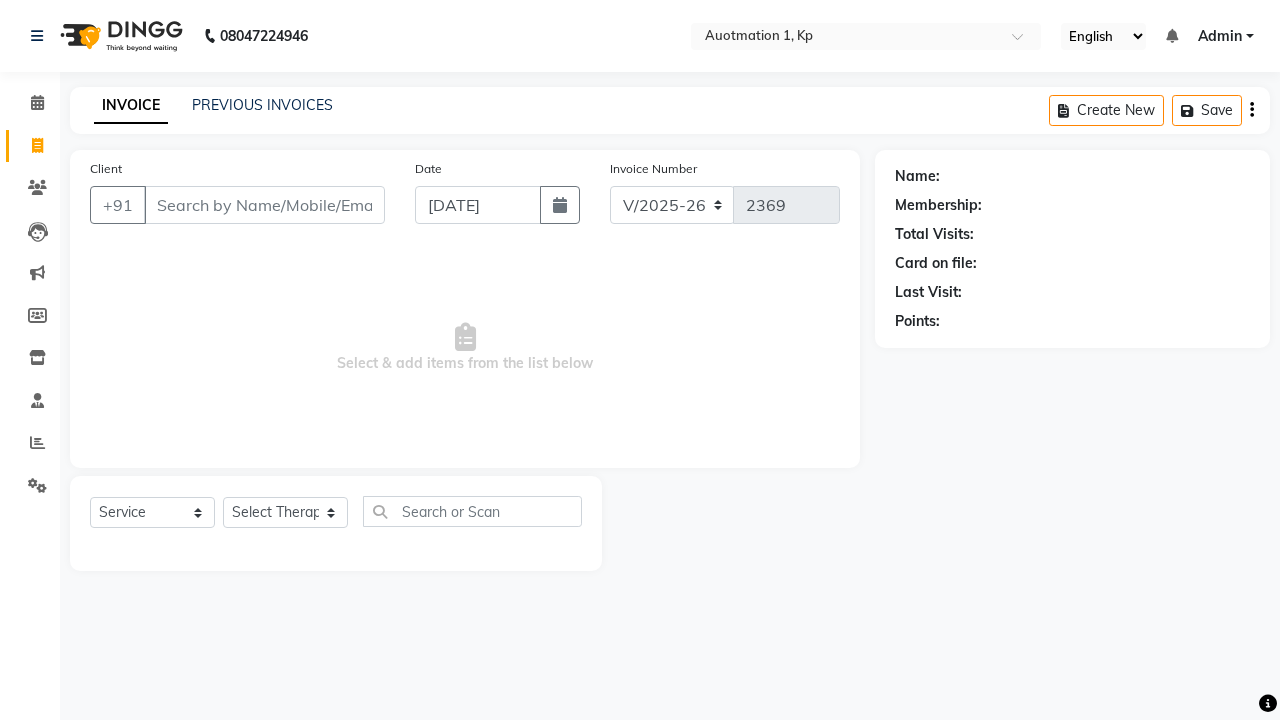 select on "2108" 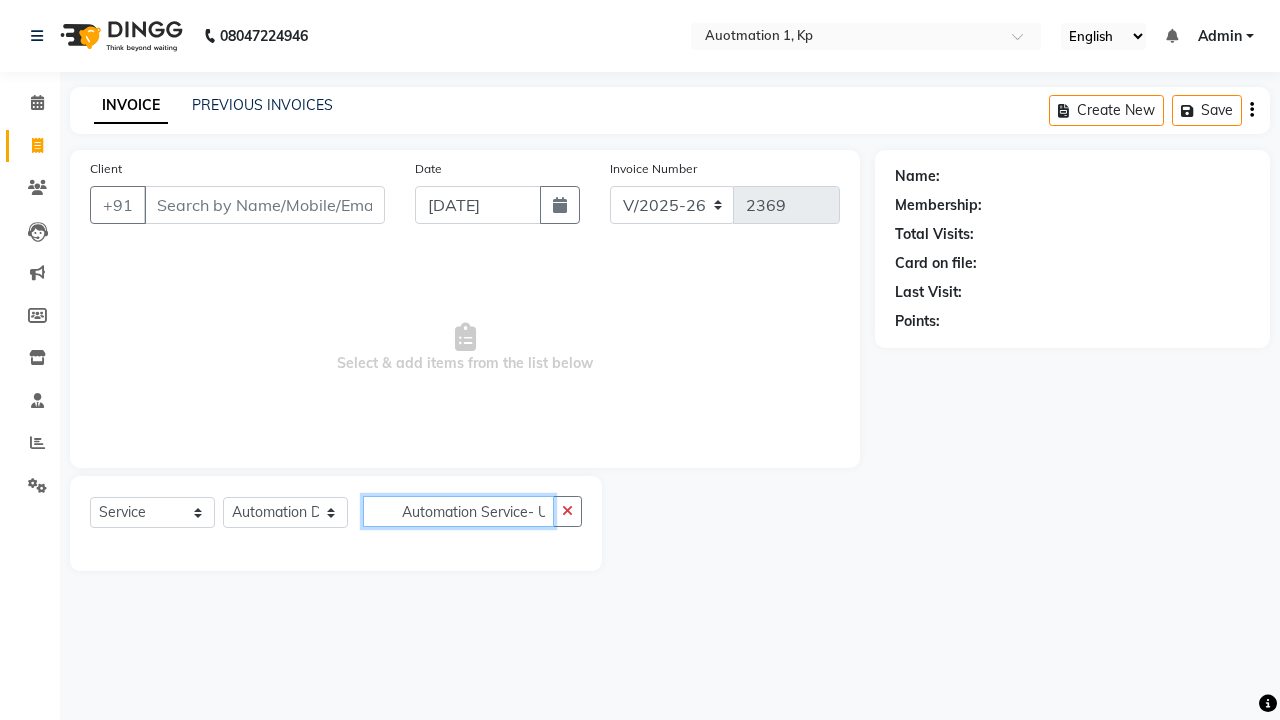 scroll, scrollTop: 0, scrollLeft: 11, axis: horizontal 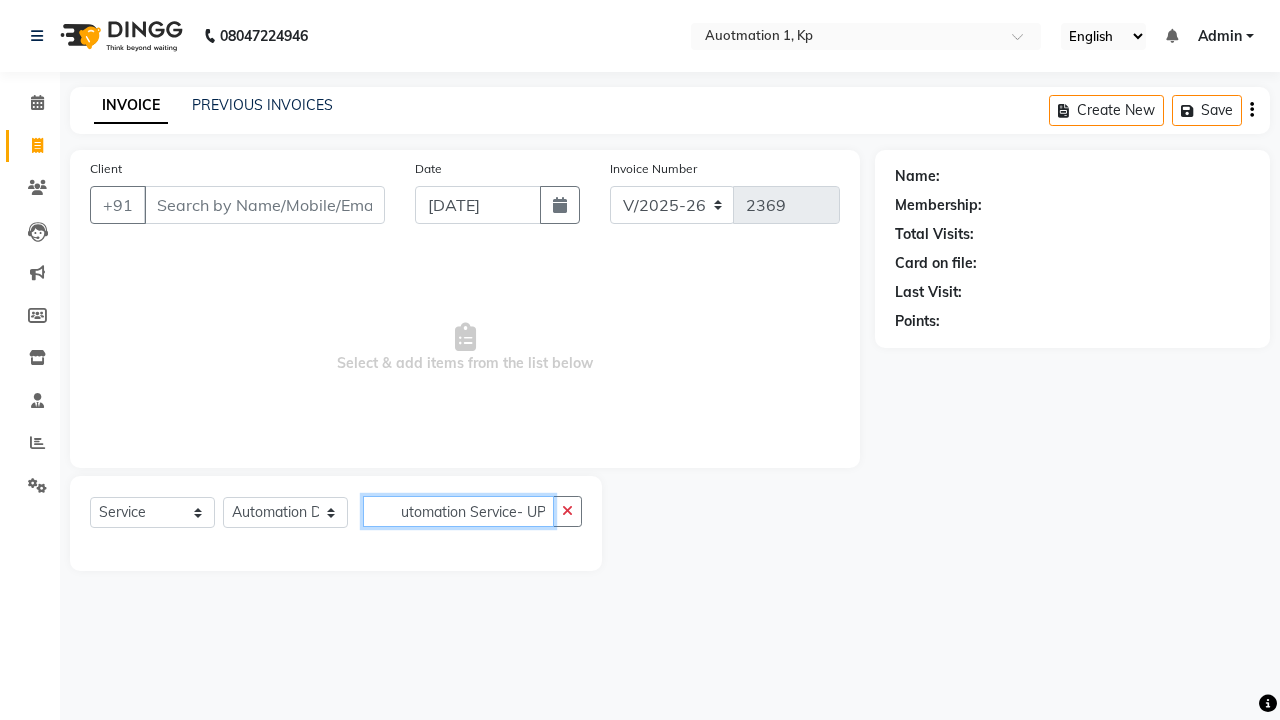 type on "Automation Service- UPv6w" 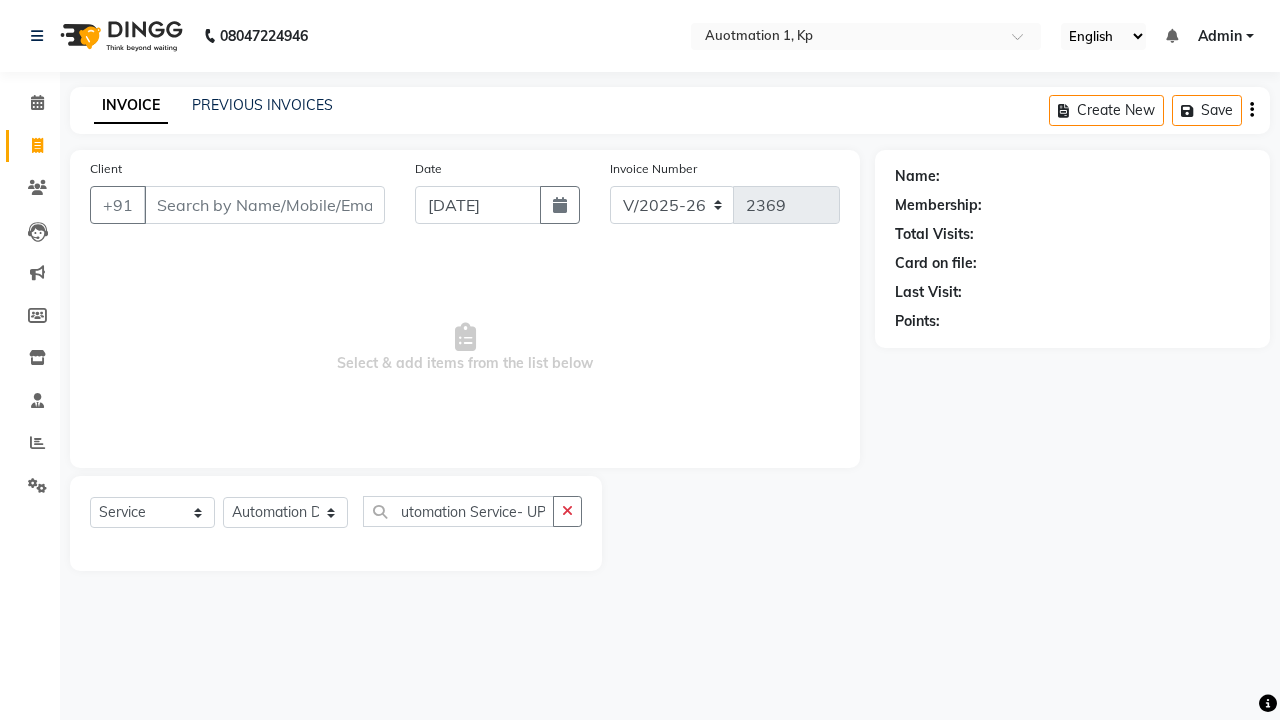 click on "Admin" at bounding box center [1220, 36] 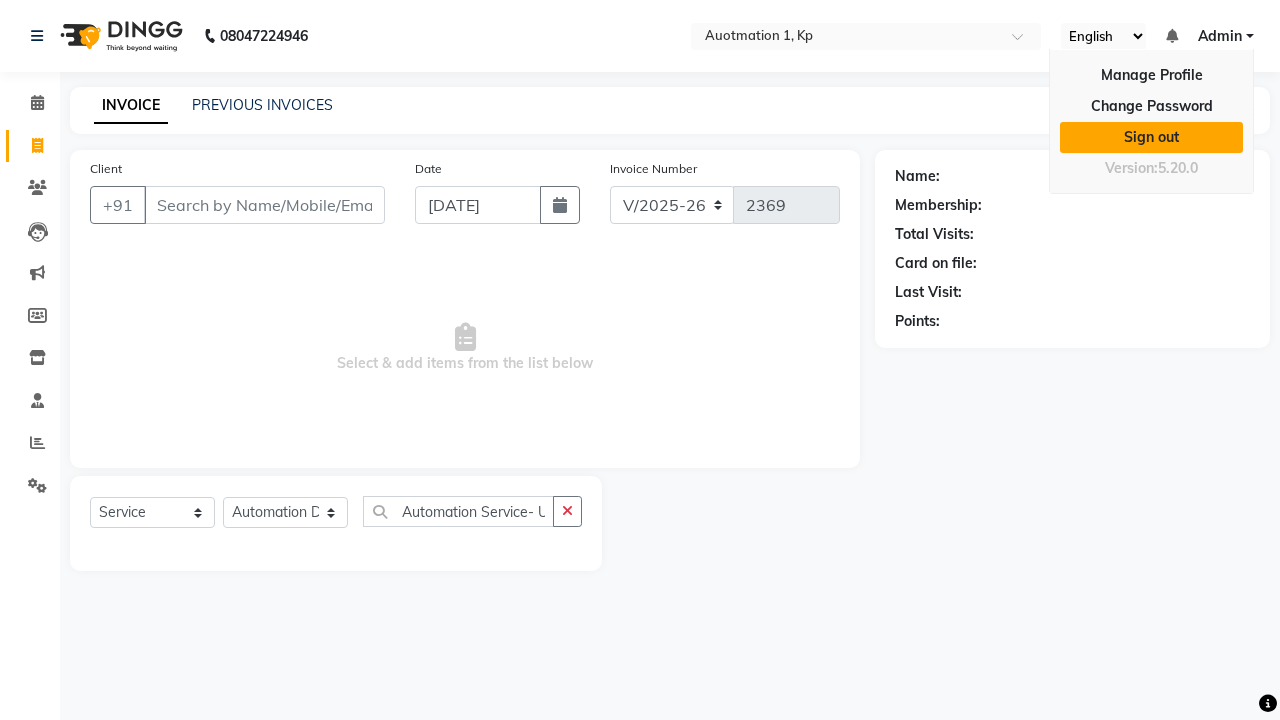 click on "Sign out" at bounding box center (1151, 137) 